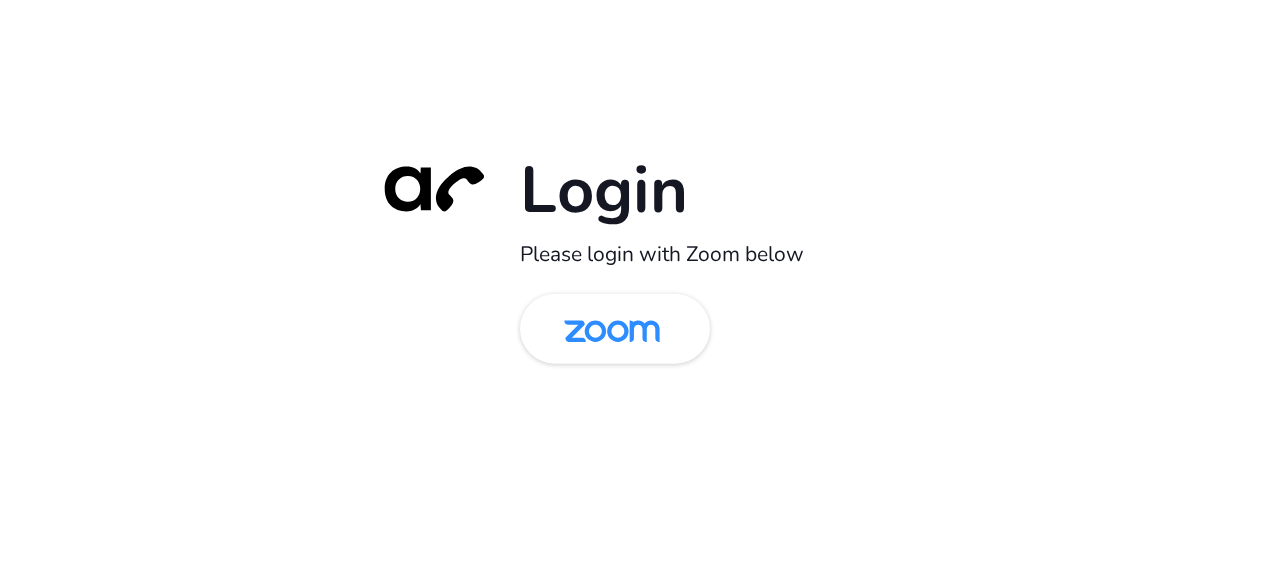 scroll, scrollTop: 0, scrollLeft: 0, axis: both 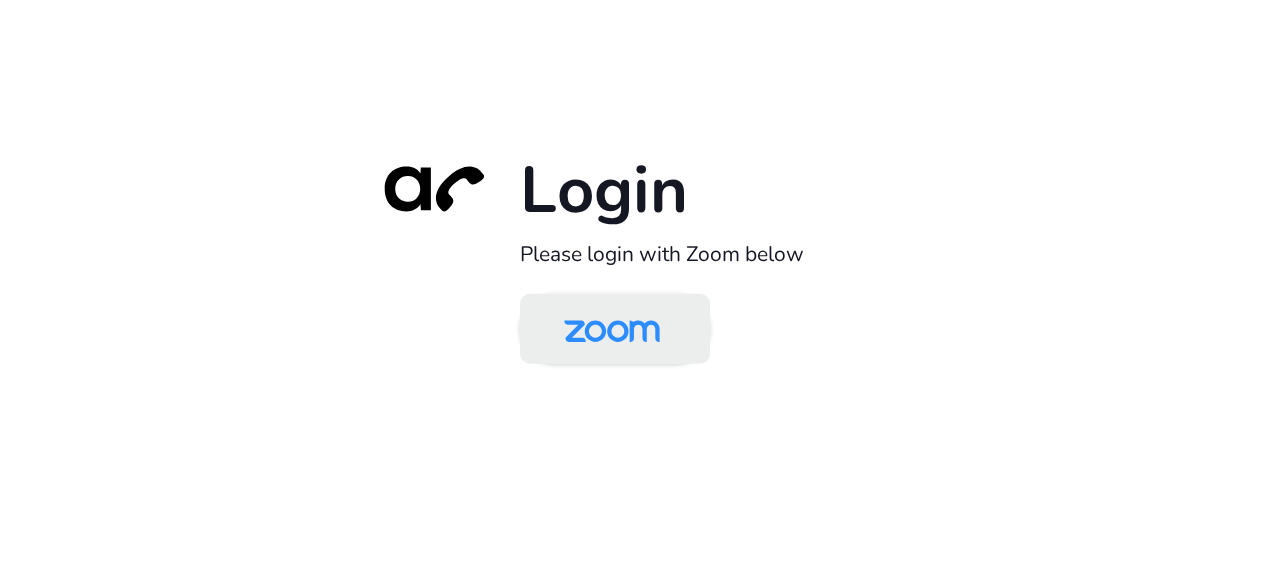click at bounding box center (612, 330) 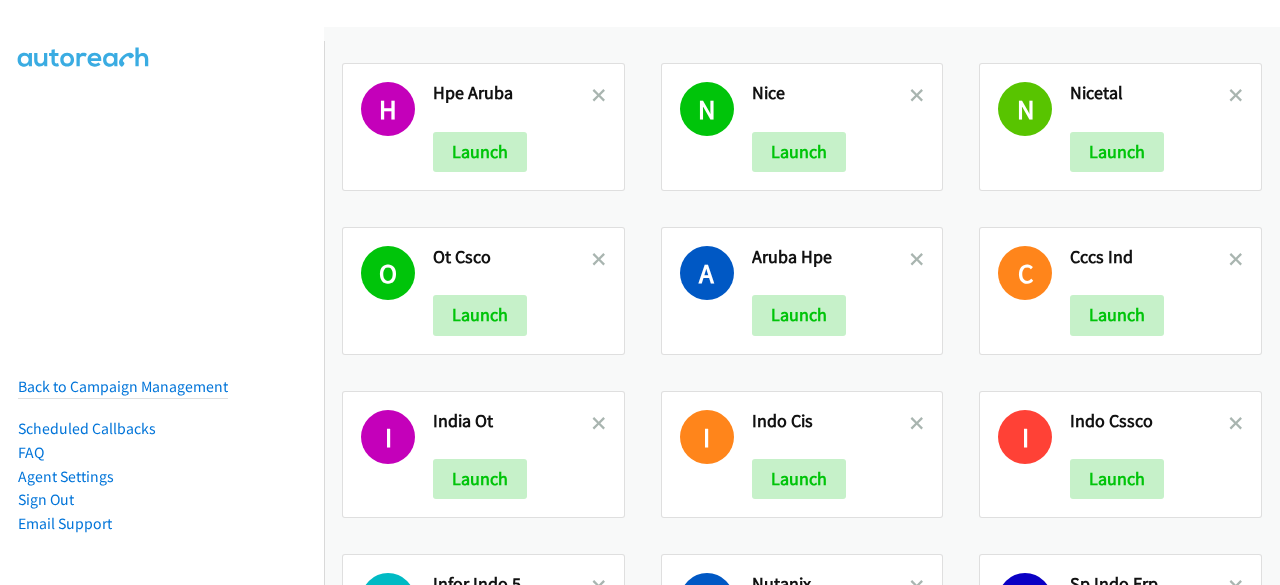 scroll, scrollTop: 0, scrollLeft: 0, axis: both 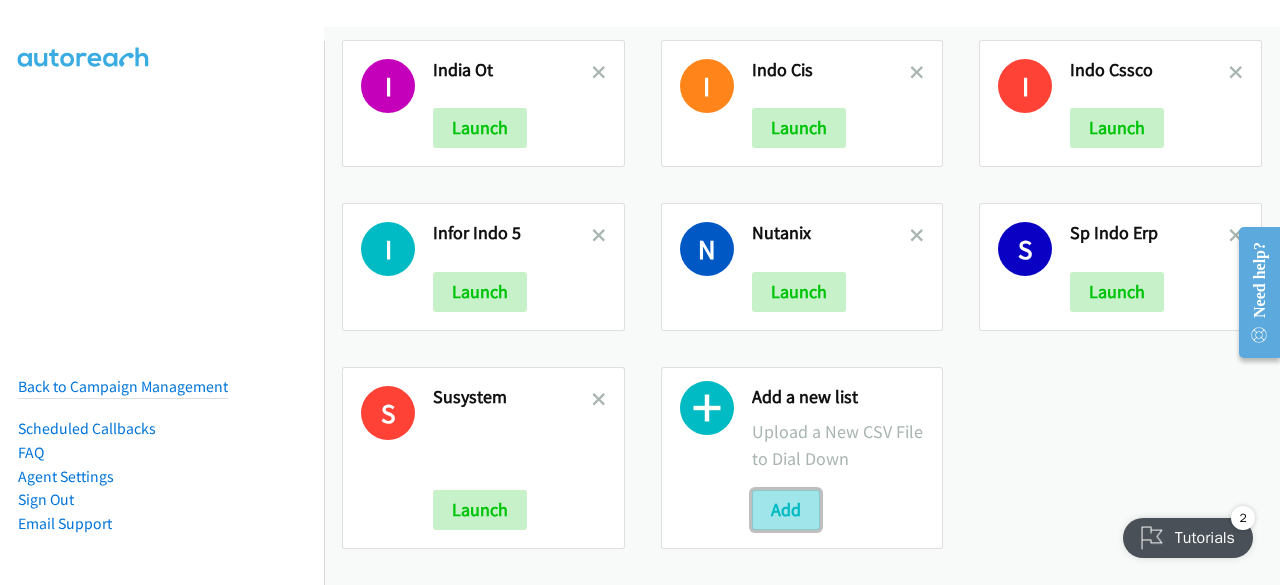 click on "Add" at bounding box center (786, 510) 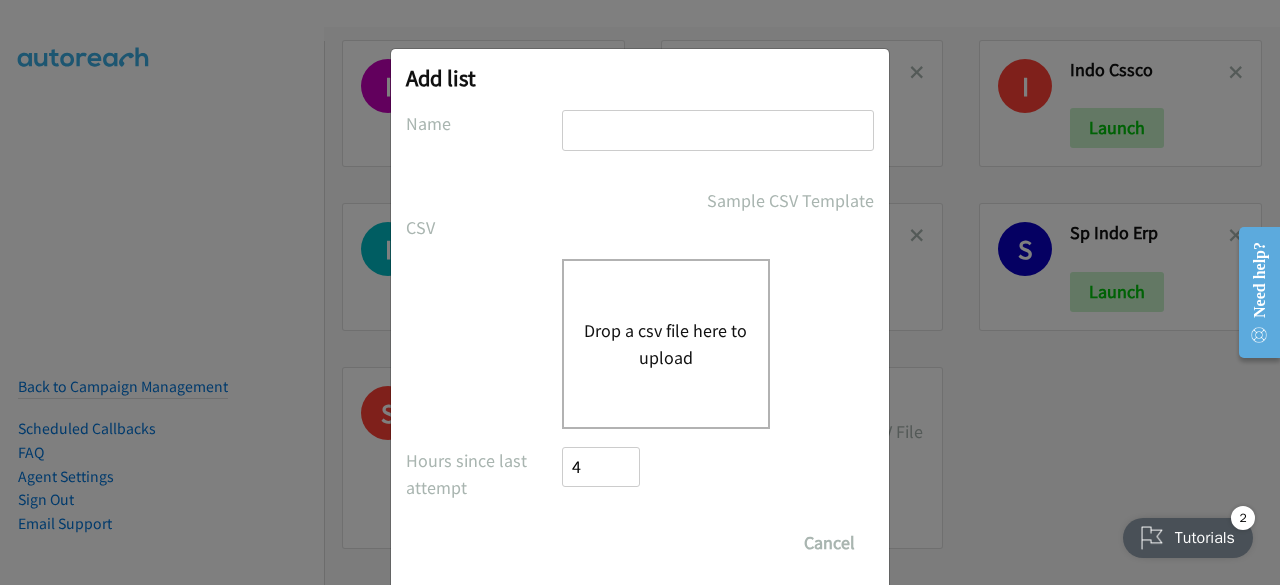 click at bounding box center (718, 130) 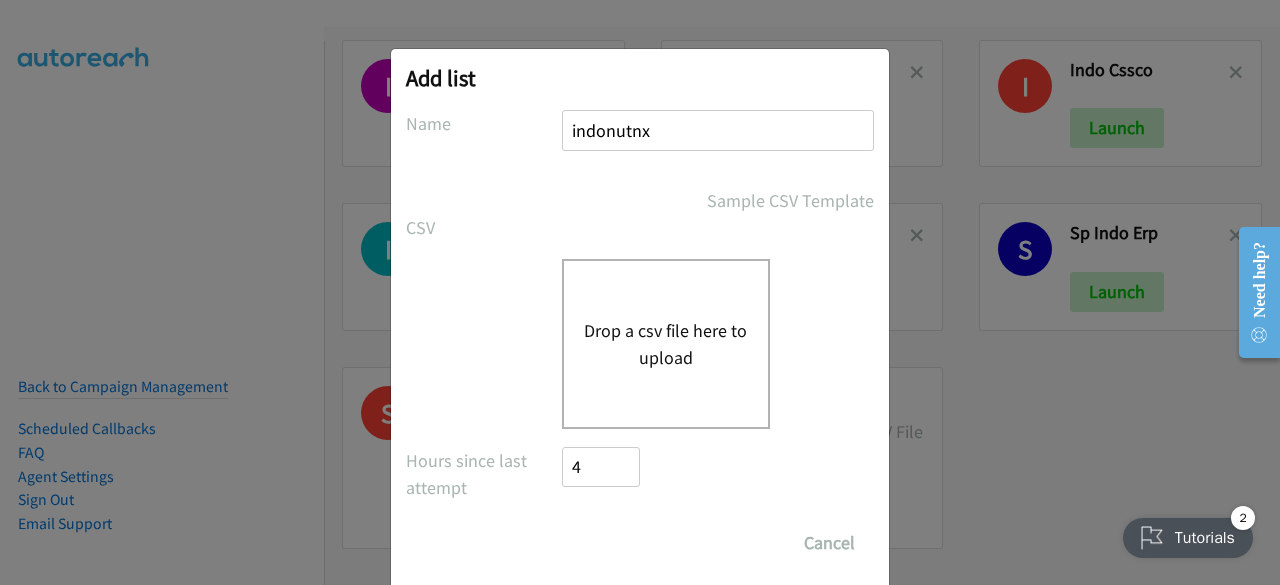 type on "indonutnx" 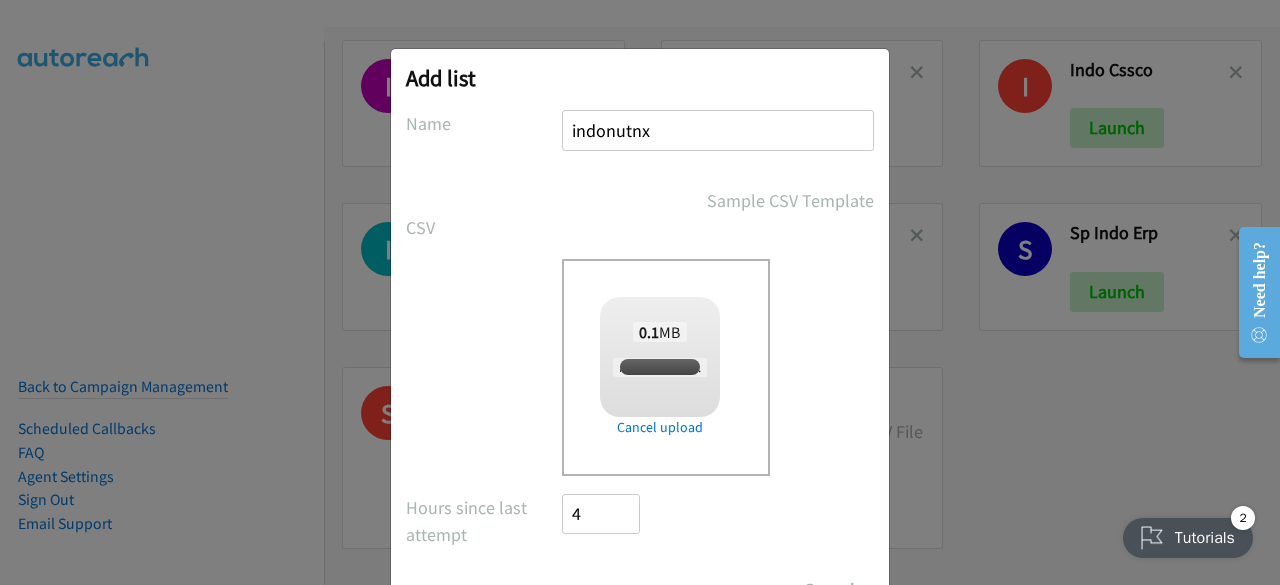 scroll, scrollTop: 88, scrollLeft: 0, axis: vertical 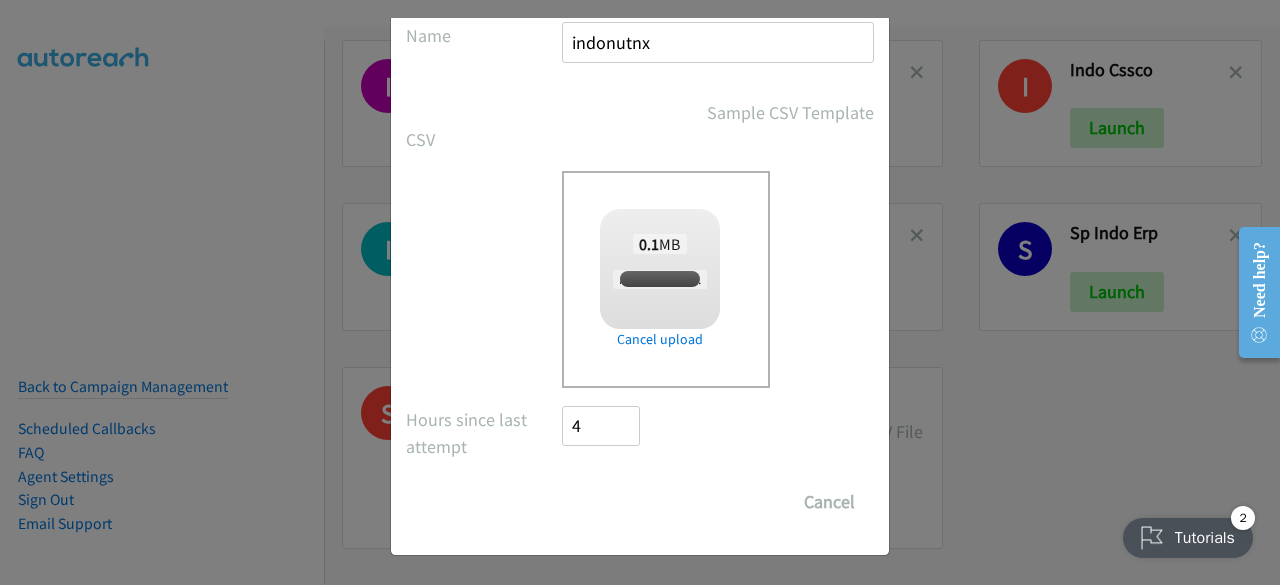 checkbox on "true" 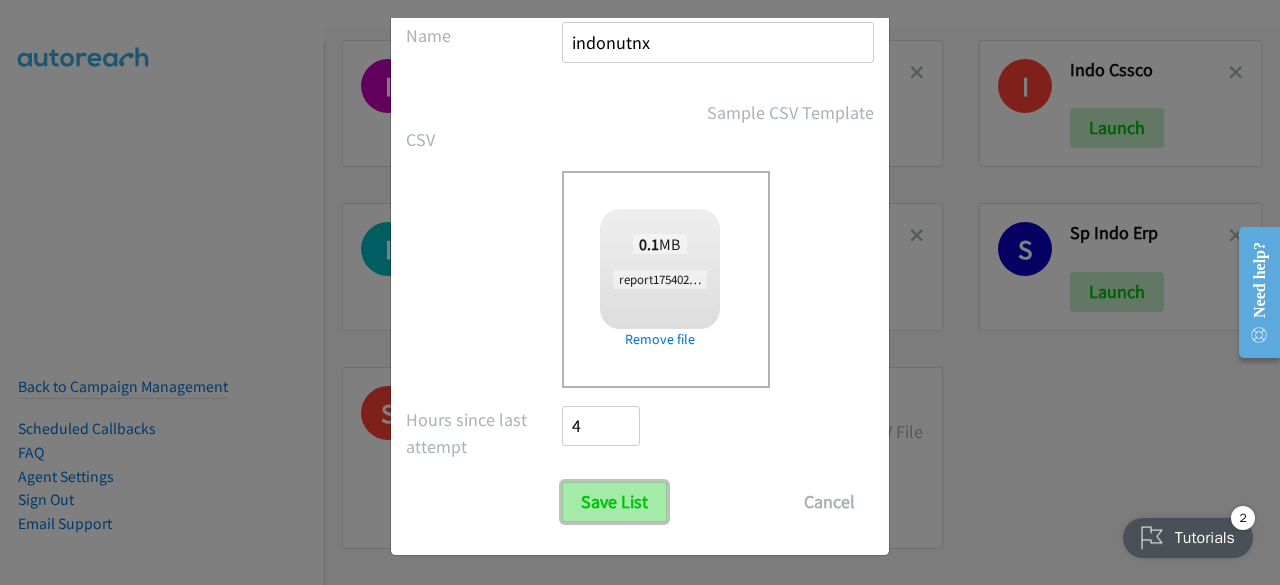 click on "Save List" at bounding box center [614, 502] 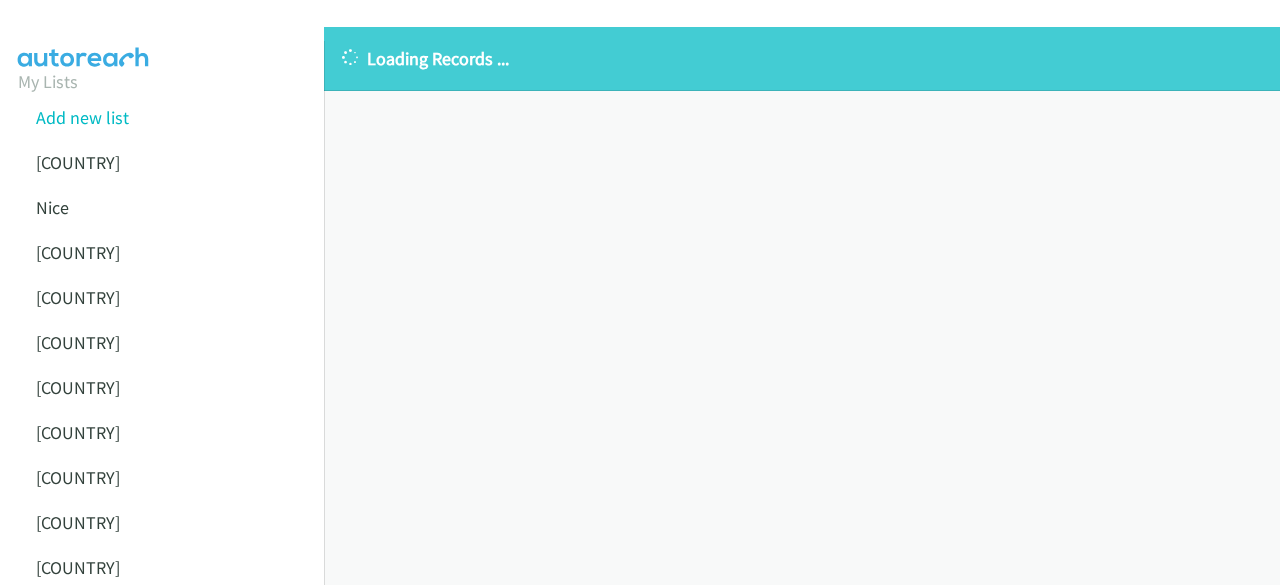 scroll, scrollTop: 0, scrollLeft: 0, axis: both 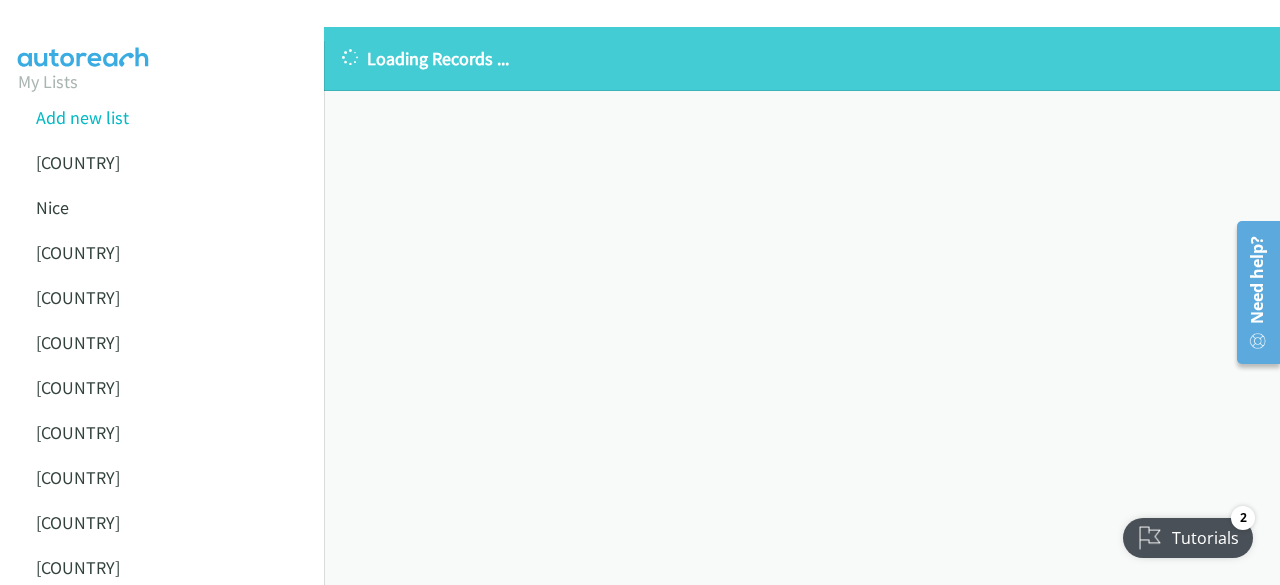 click on "Loading Records ...
Sorry, something went wrong please try again." at bounding box center [802, 306] 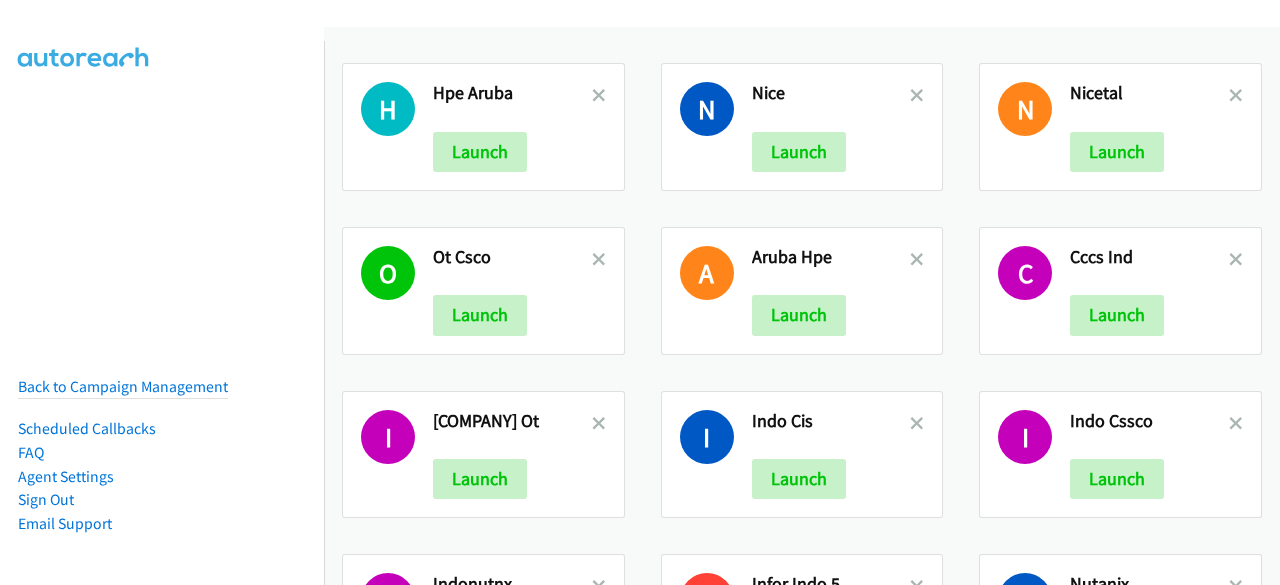 scroll, scrollTop: 0, scrollLeft: 0, axis: both 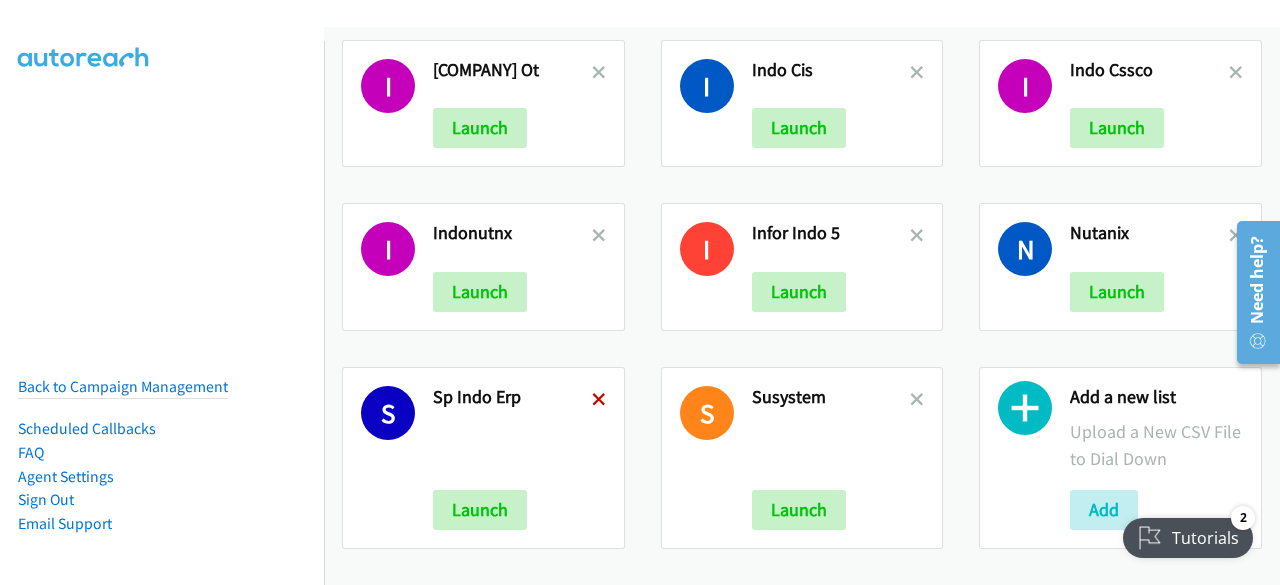 click at bounding box center [599, 401] 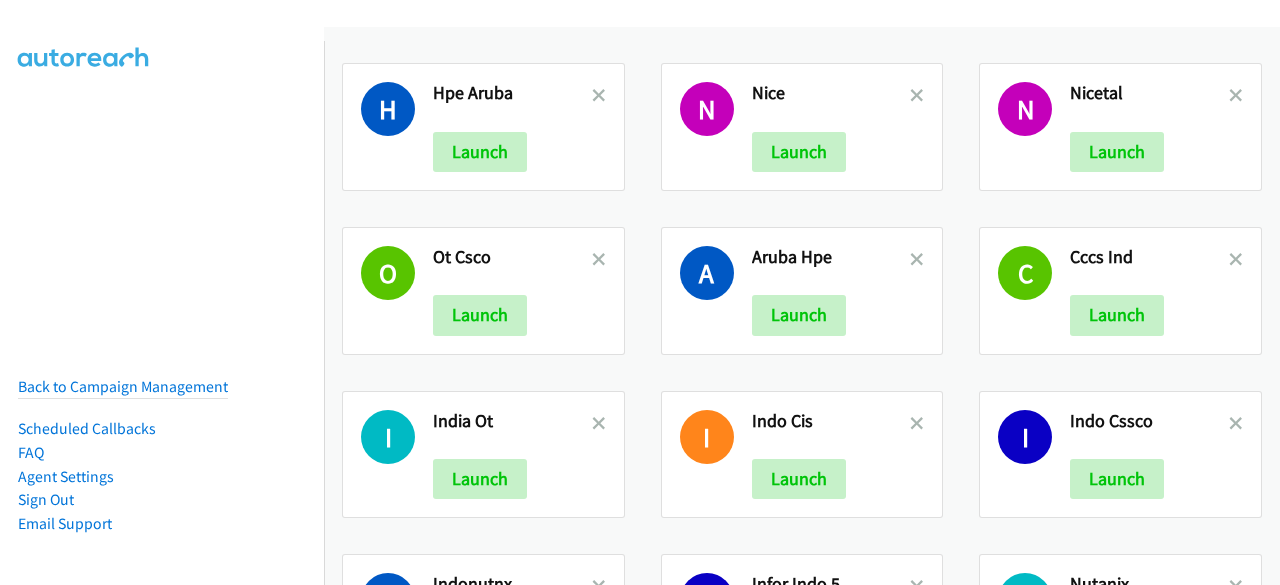 scroll, scrollTop: 0, scrollLeft: 0, axis: both 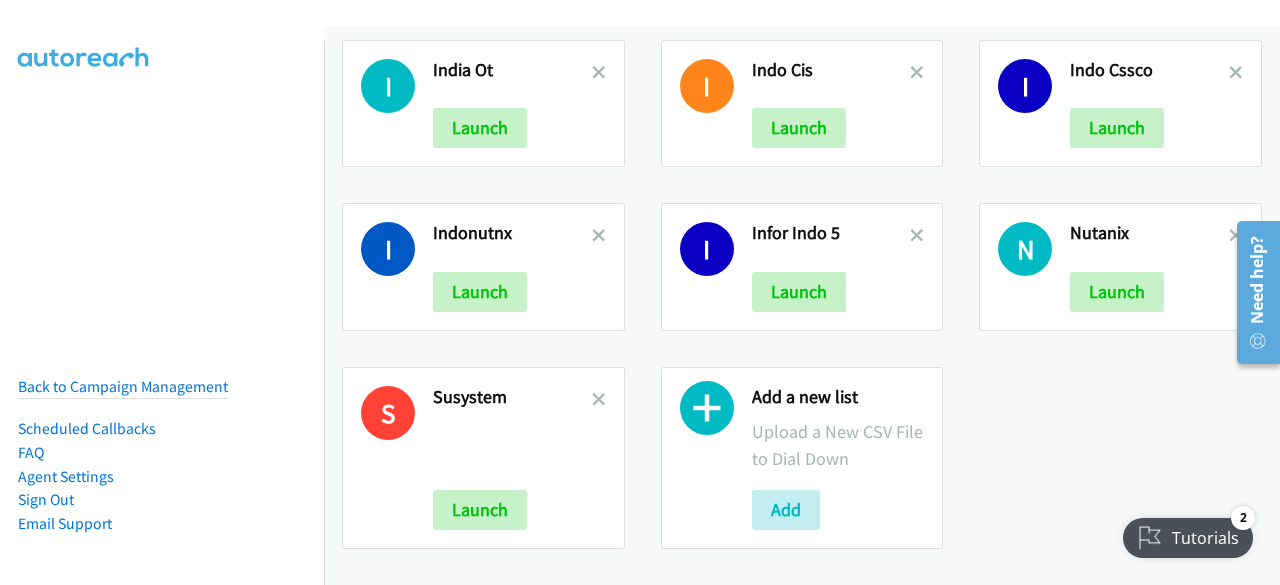 click at bounding box center (599, 235) 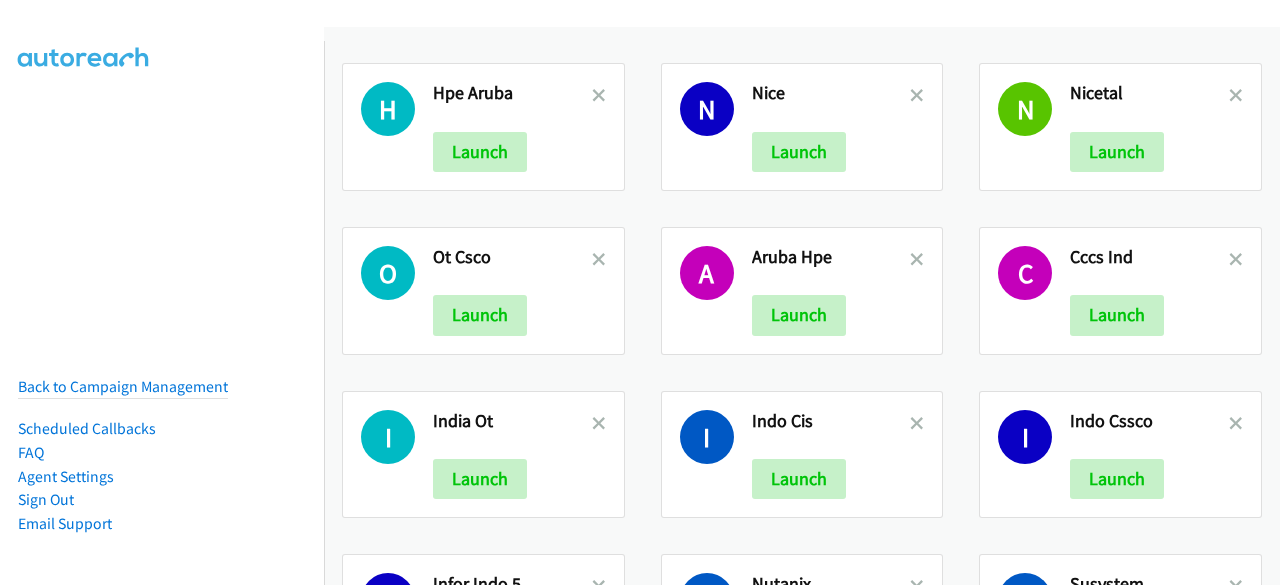 scroll, scrollTop: 0, scrollLeft: 0, axis: both 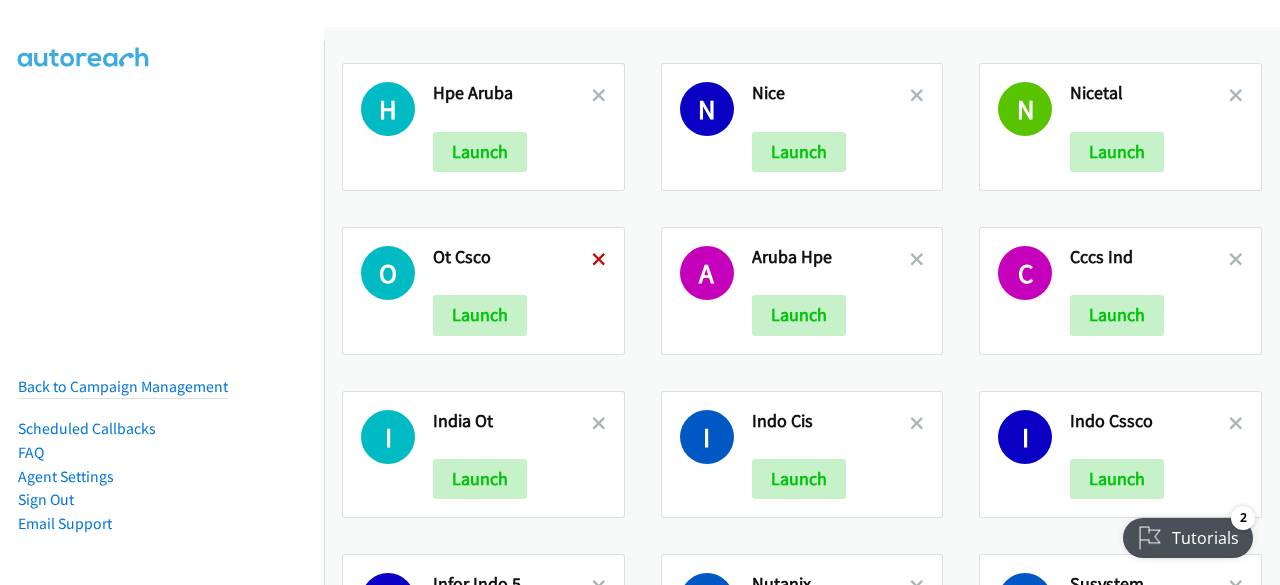 click at bounding box center (599, 261) 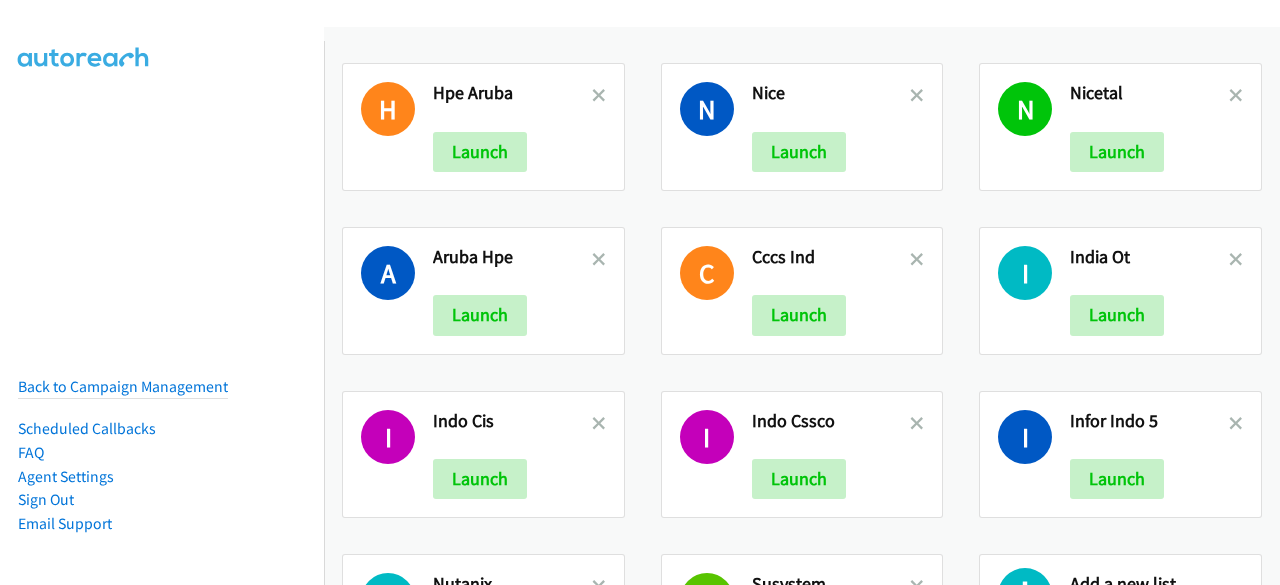 scroll, scrollTop: 0, scrollLeft: 0, axis: both 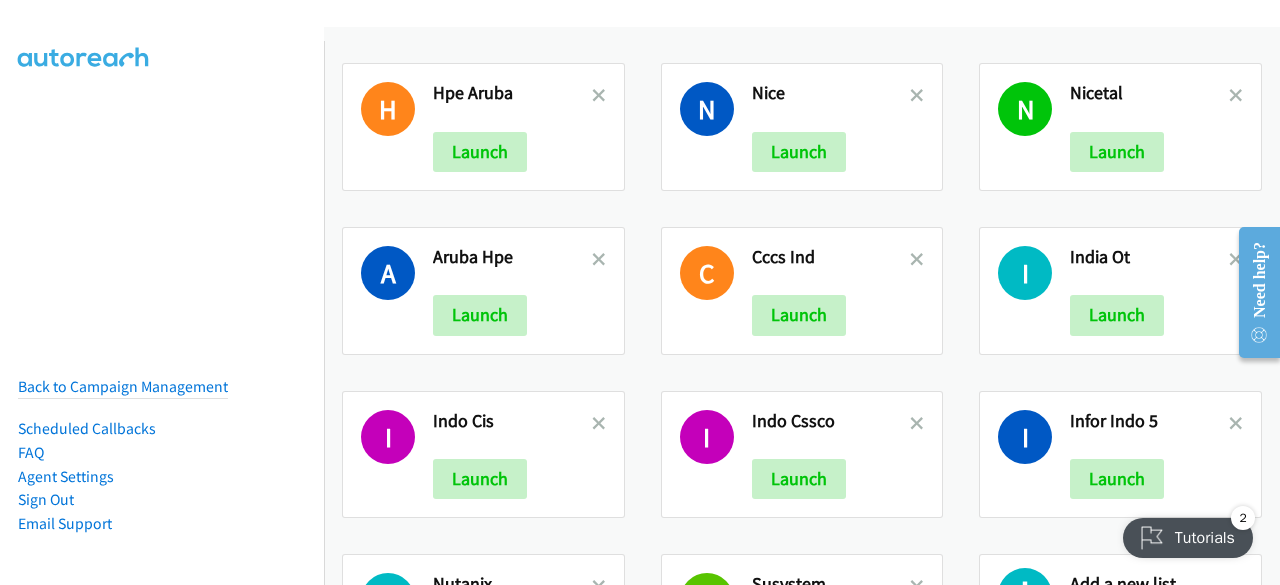 click on "India Ot" at bounding box center [1149, 257] 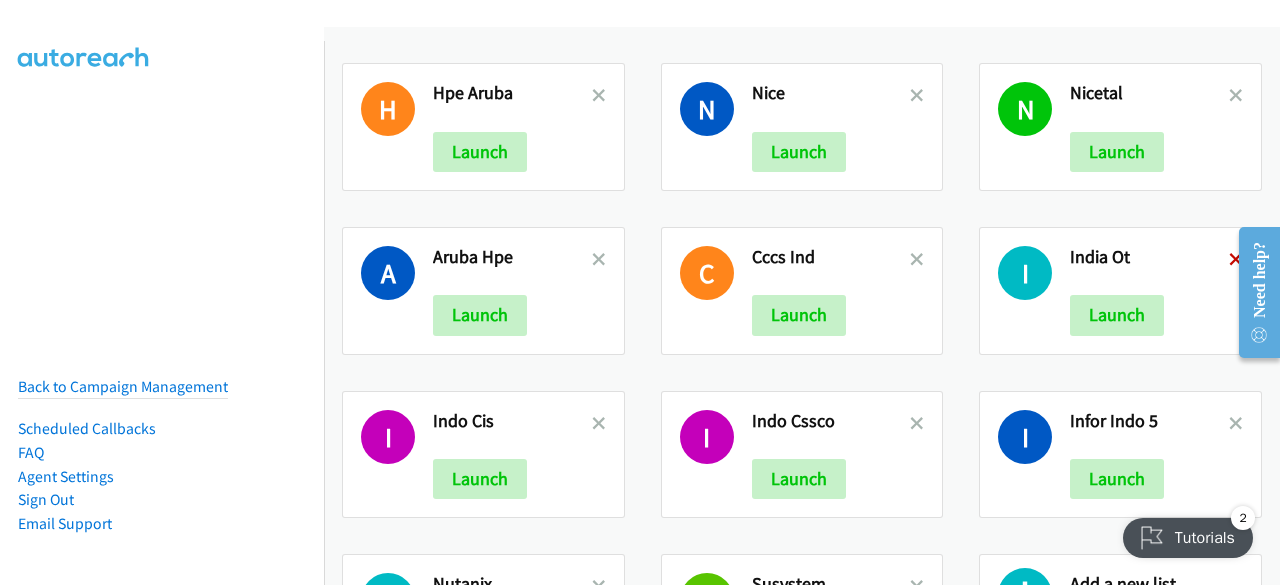 click at bounding box center (1236, 261) 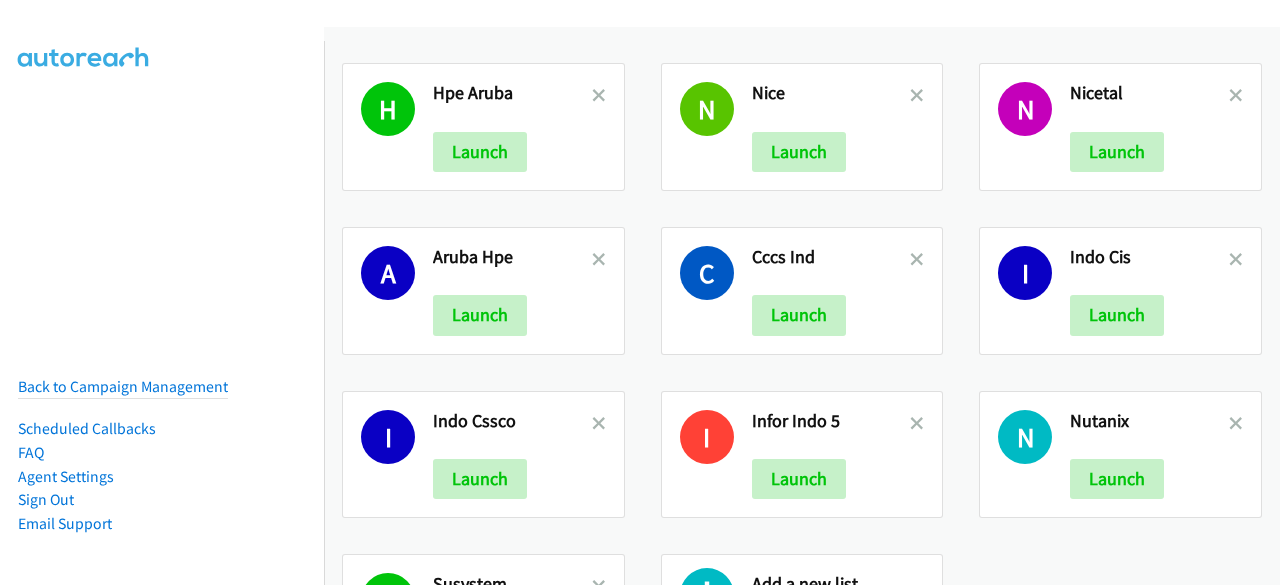 scroll, scrollTop: 0, scrollLeft: 0, axis: both 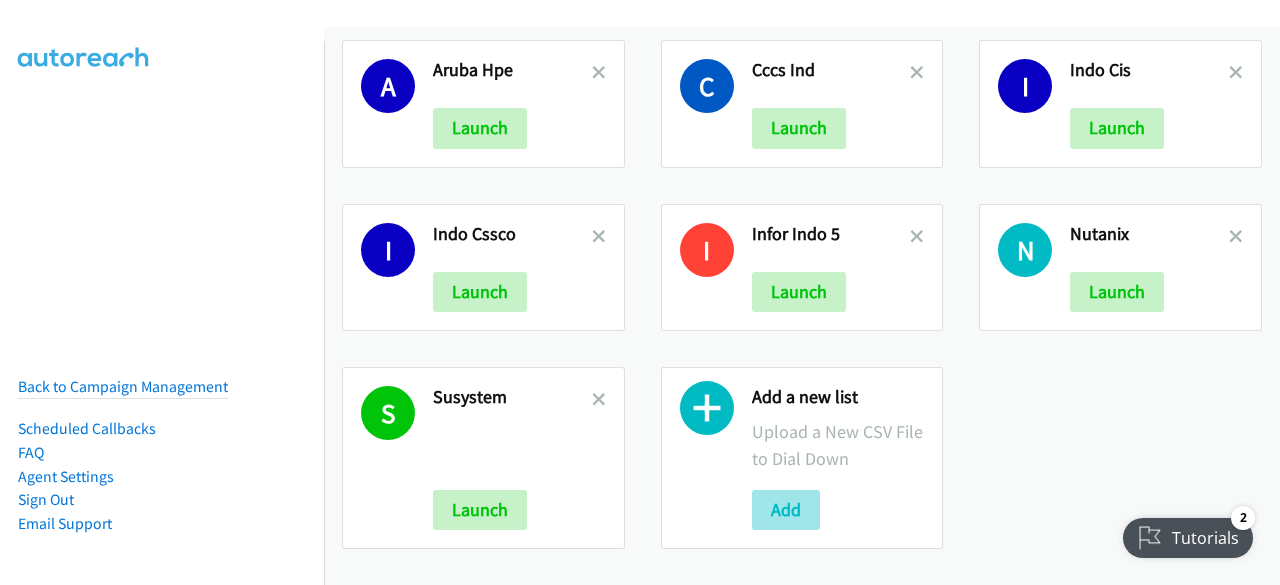 drag, startPoint x: 758, startPoint y: 522, endPoint x: 782, endPoint y: 495, distance: 36.124783 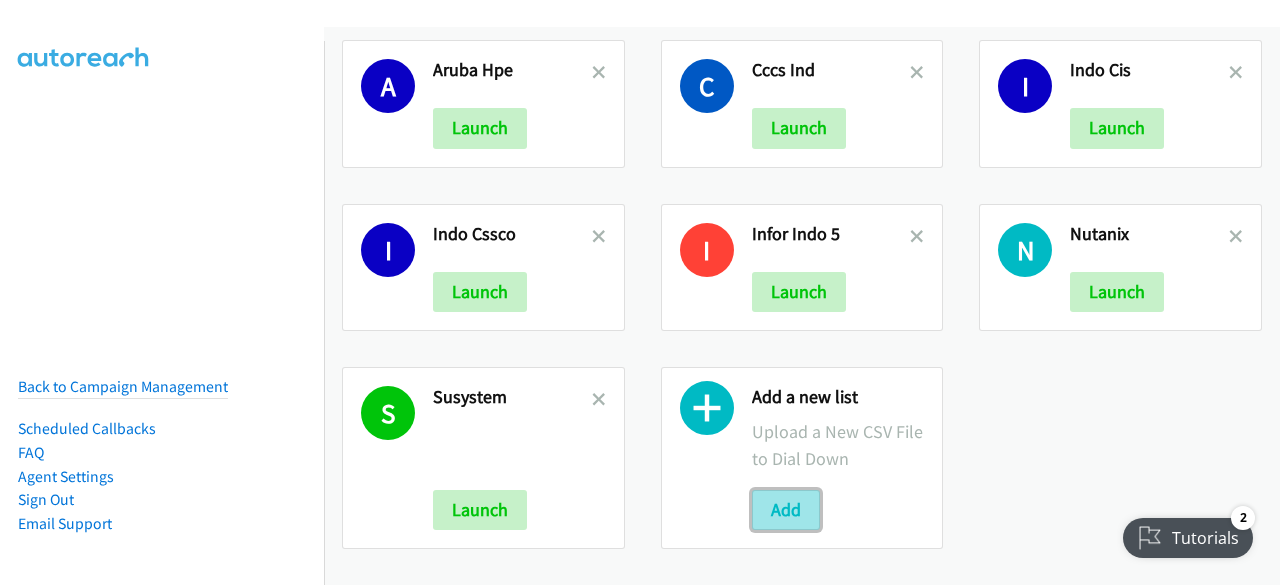 click on "Add" at bounding box center [786, 510] 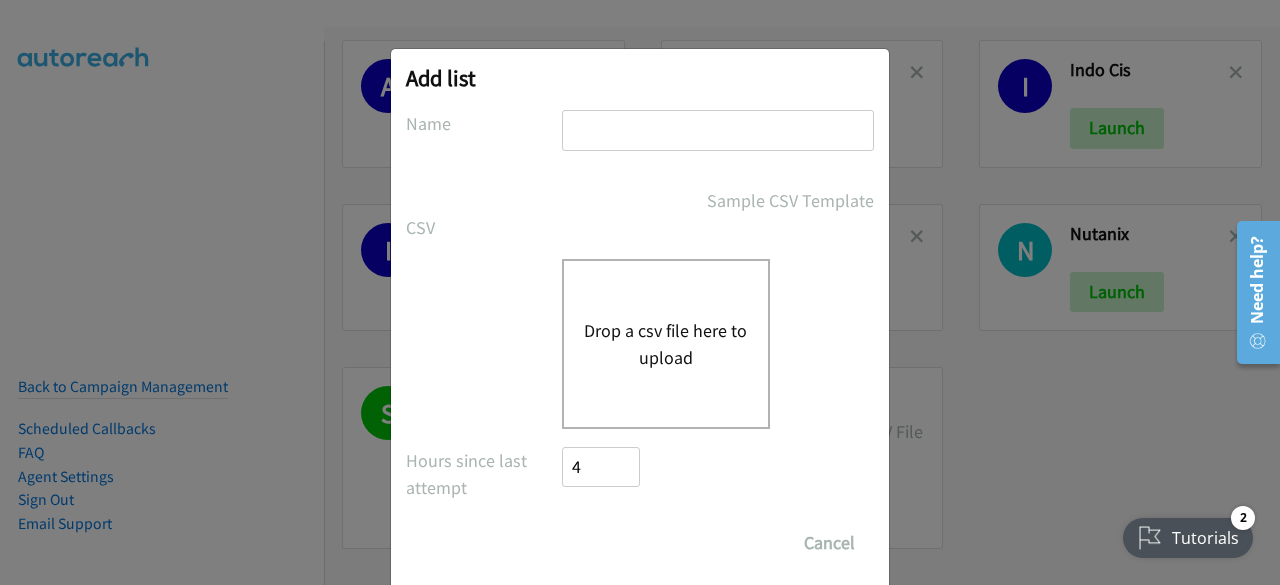 click at bounding box center (718, 130) 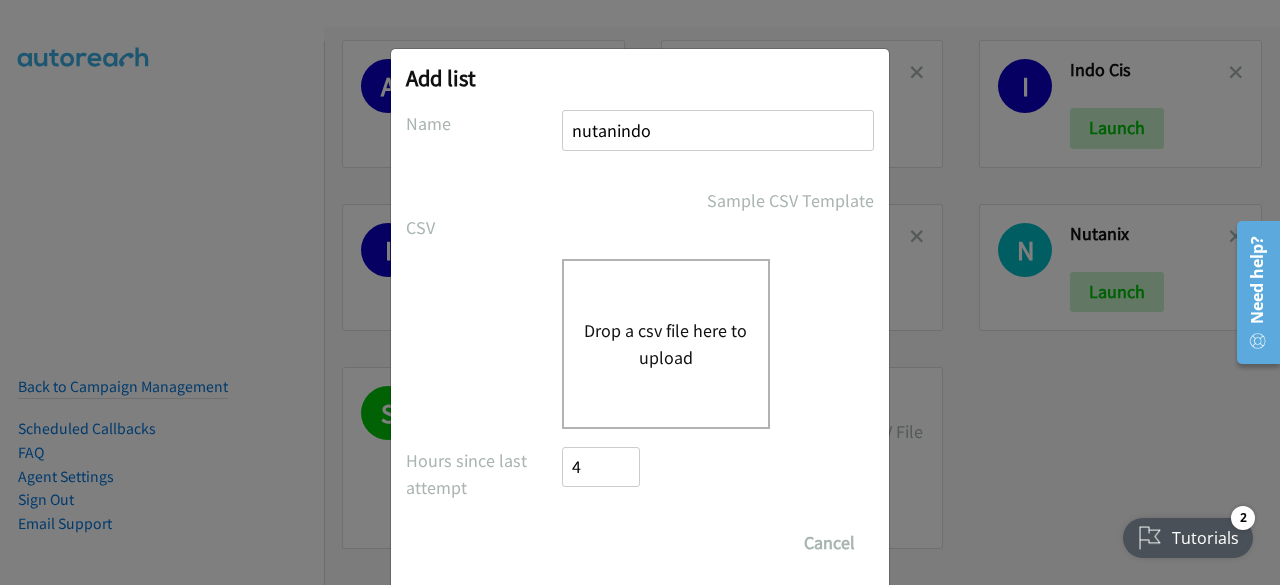 type on "nutanindo" 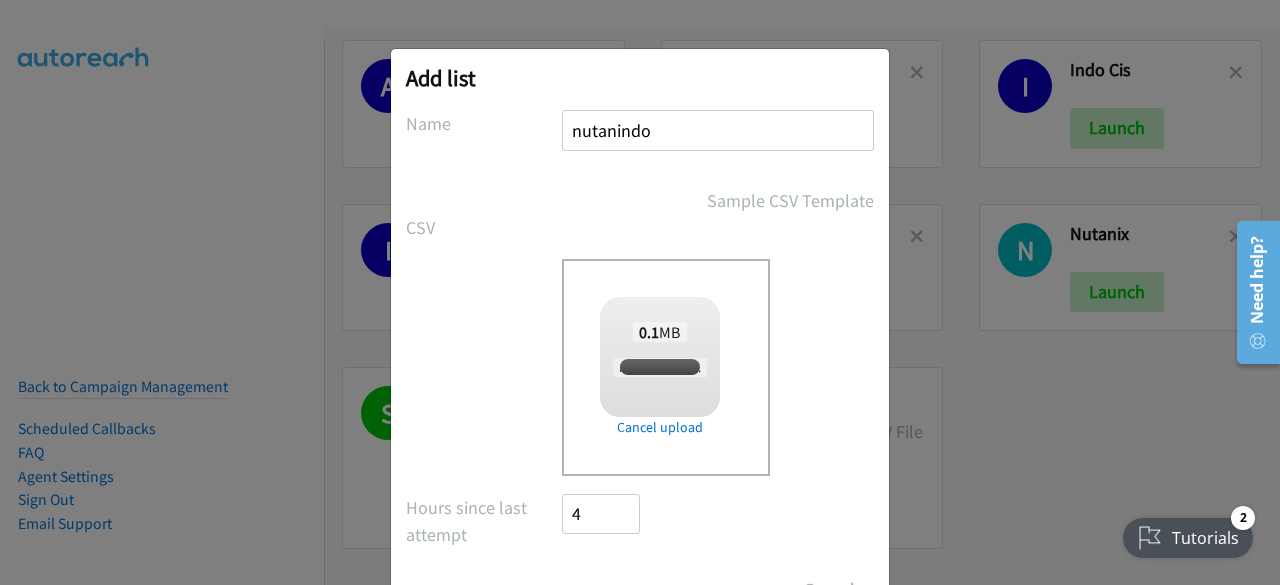 checkbox on "true" 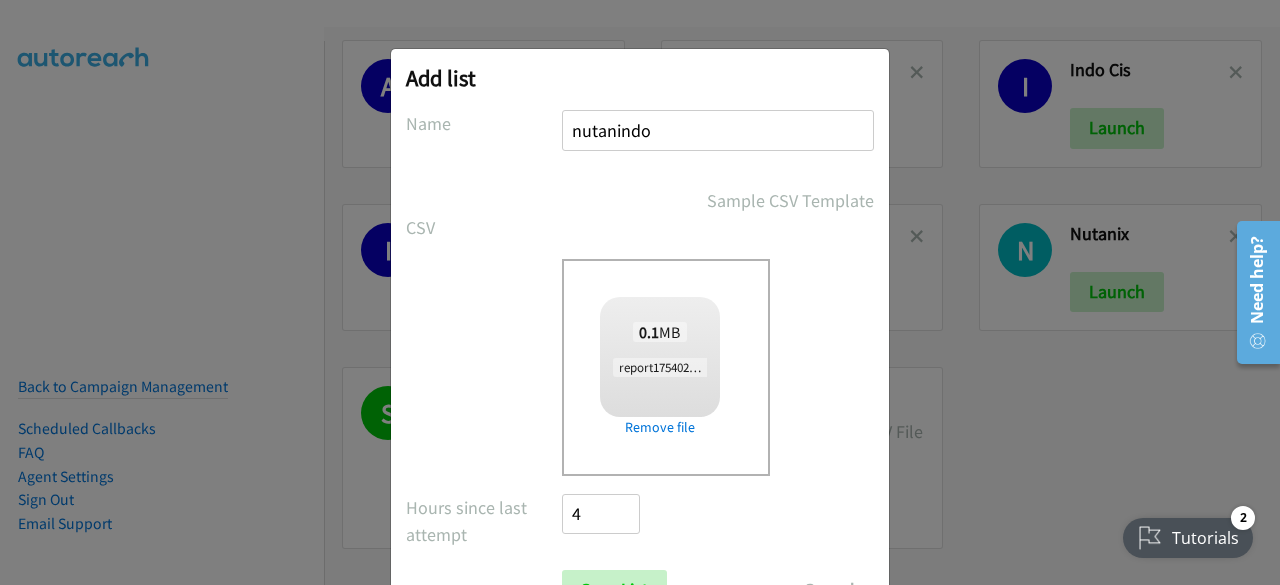 scroll, scrollTop: 88, scrollLeft: 0, axis: vertical 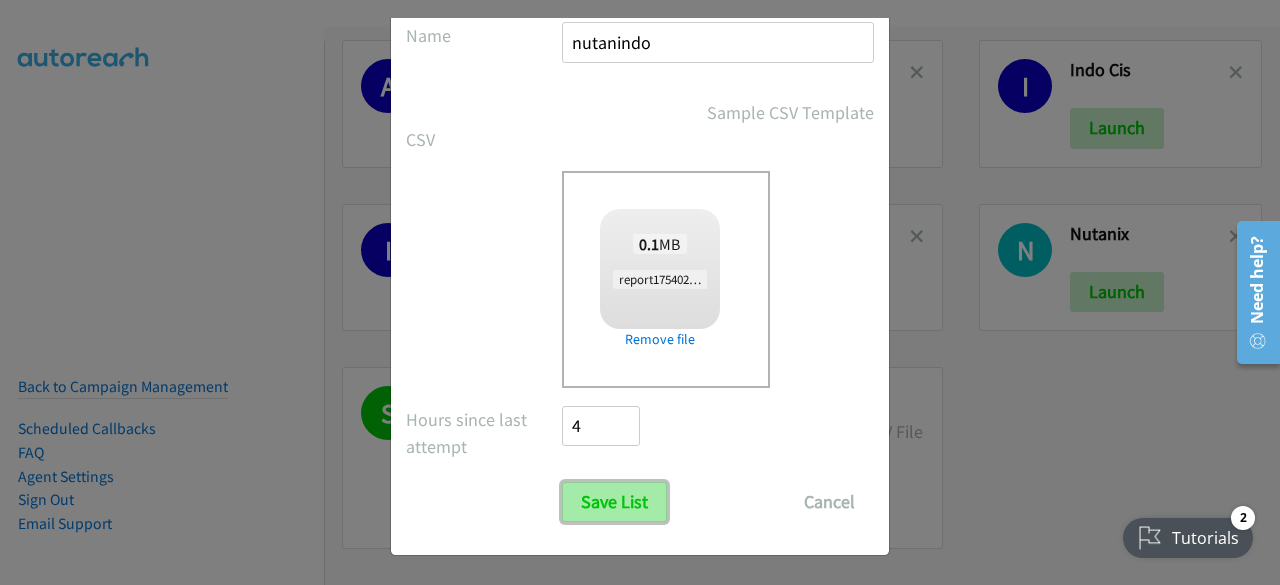 click on "Save List" at bounding box center [614, 502] 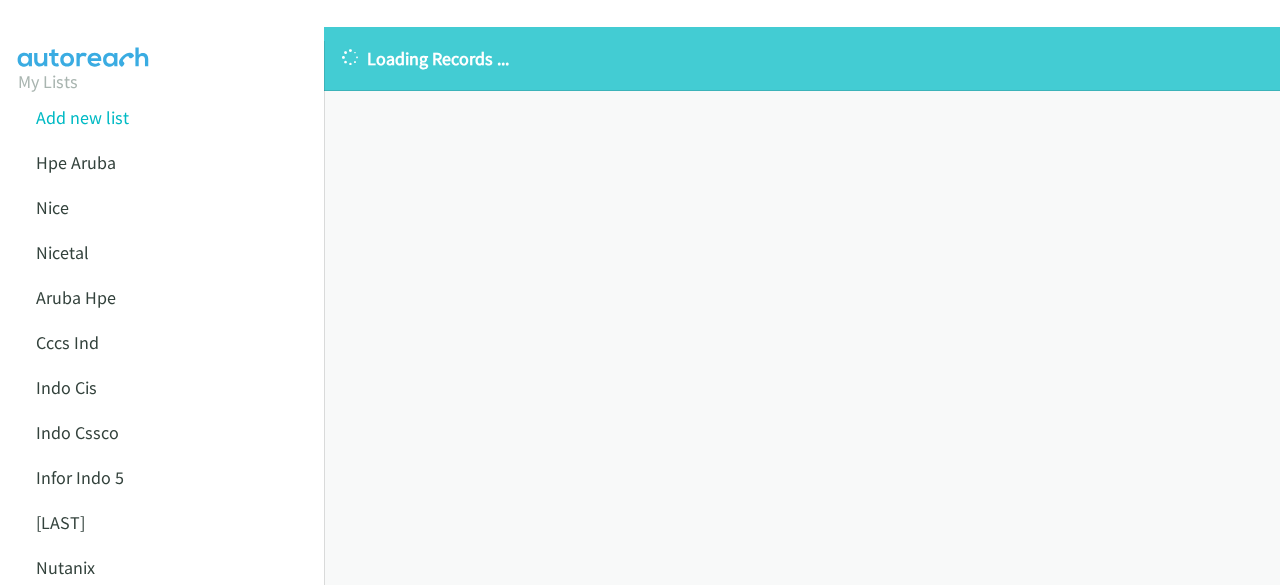 scroll, scrollTop: 0, scrollLeft: 0, axis: both 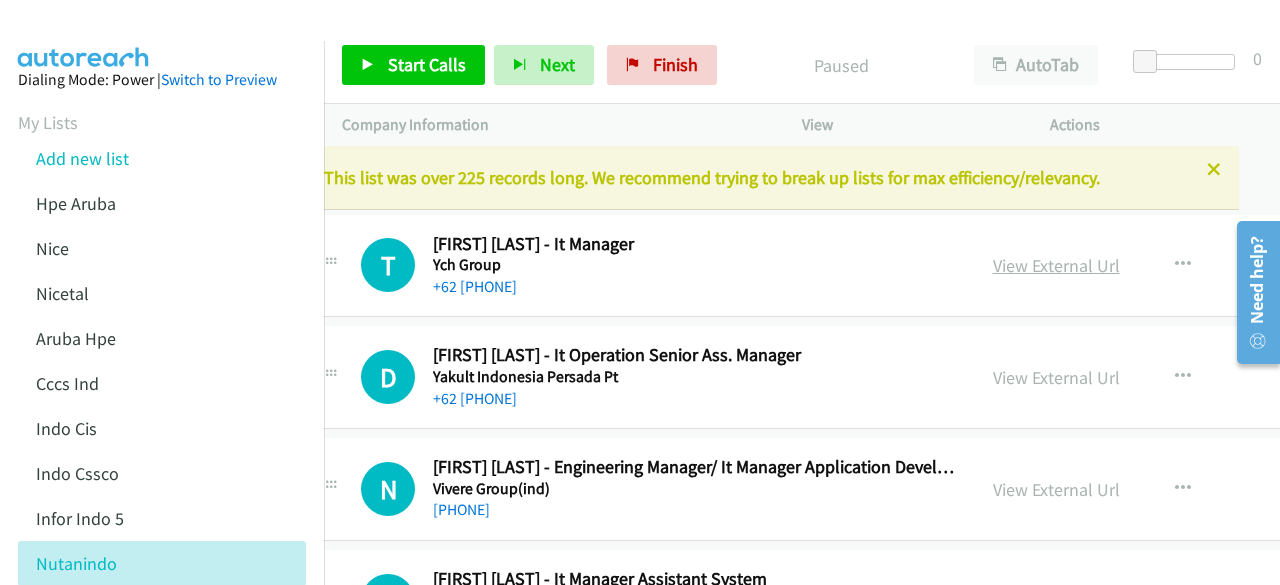 click on "View External Url" at bounding box center [1056, 265] 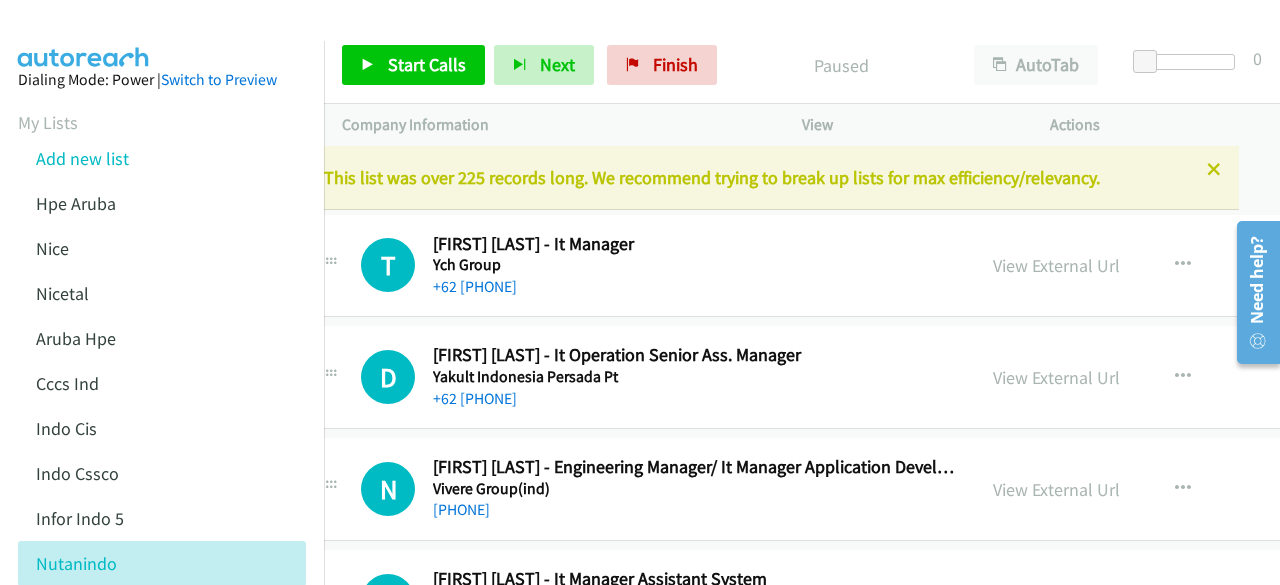 scroll, scrollTop: 108, scrollLeft: 3, axis: both 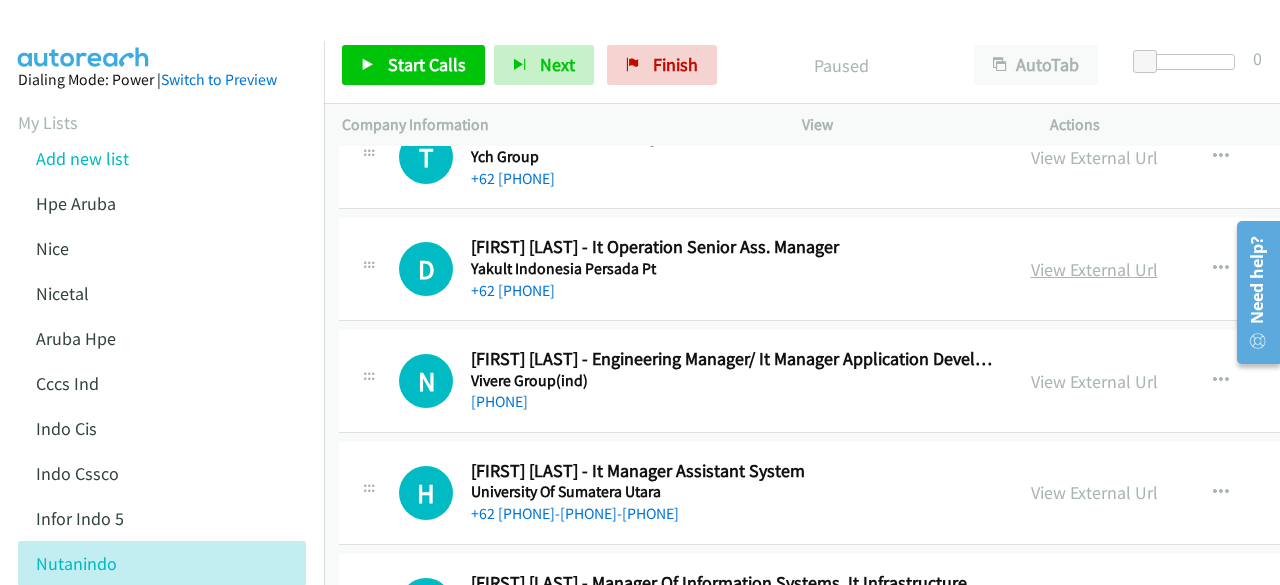 click on "View External Url" at bounding box center [1094, 269] 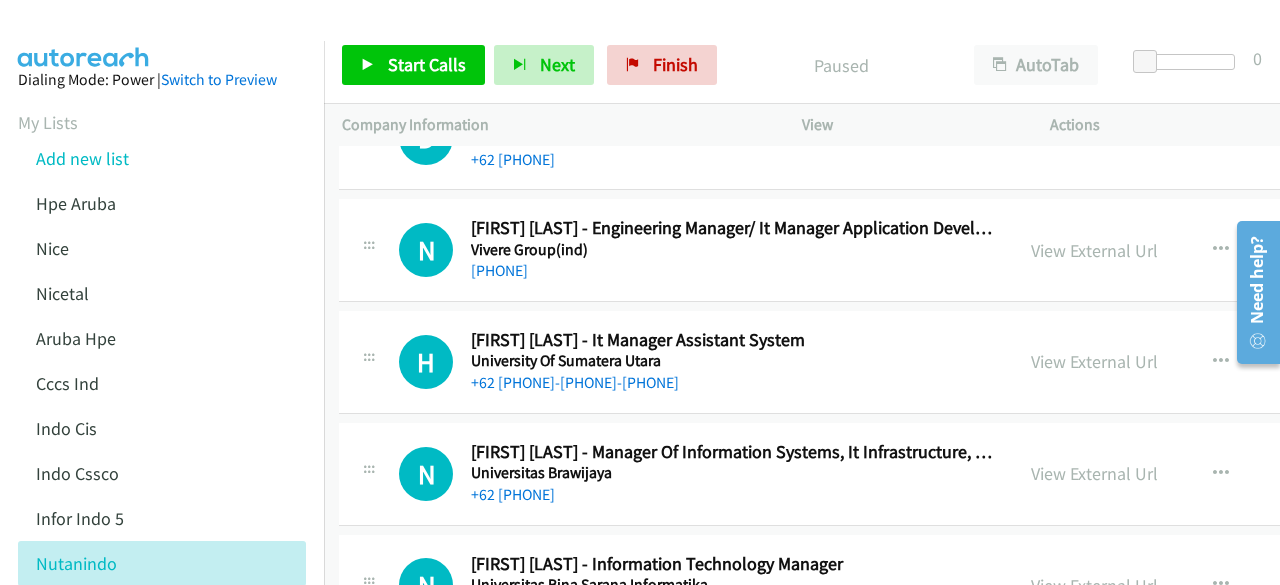 scroll, scrollTop: 252, scrollLeft: 3, axis: both 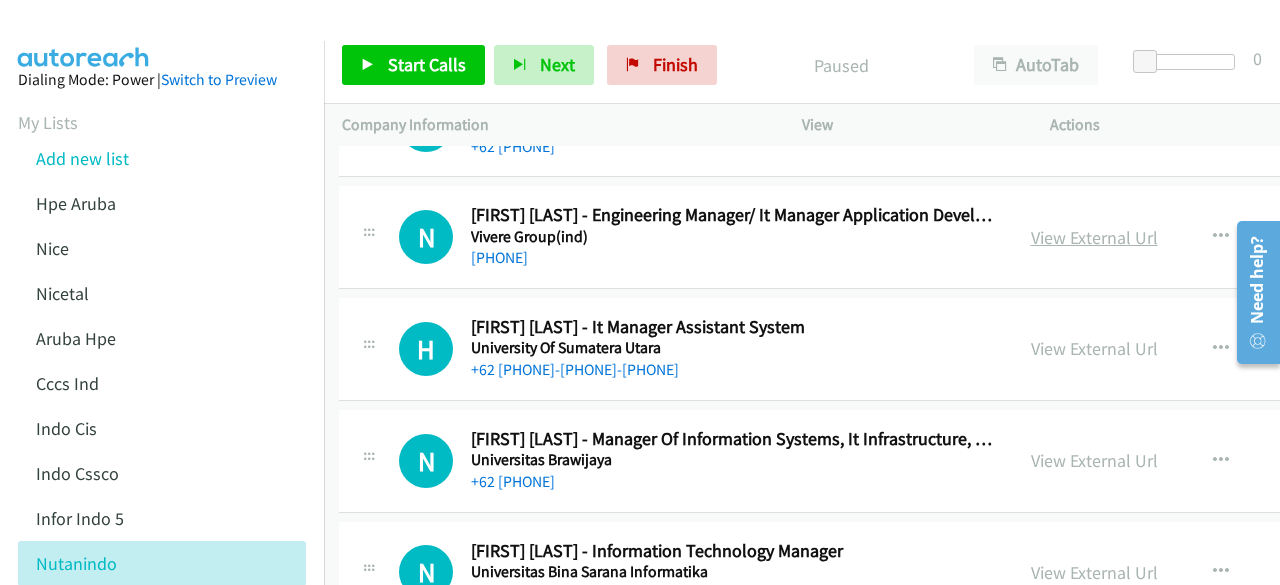 click on "View External Url" at bounding box center [1094, 237] 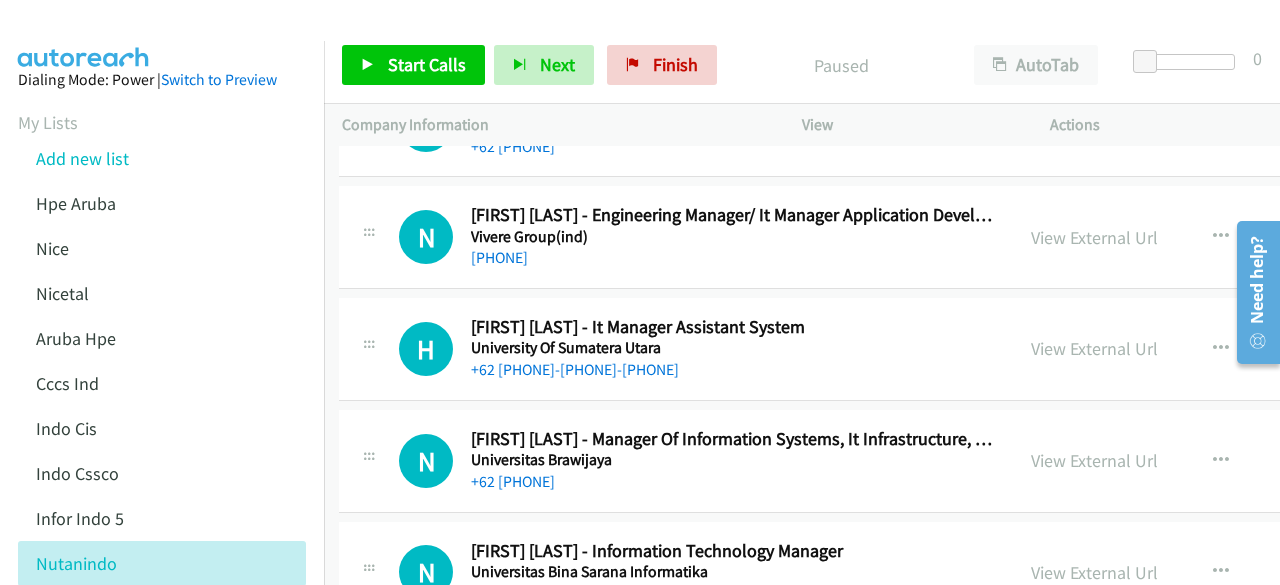 click on "View External Url" at bounding box center (1094, 348) 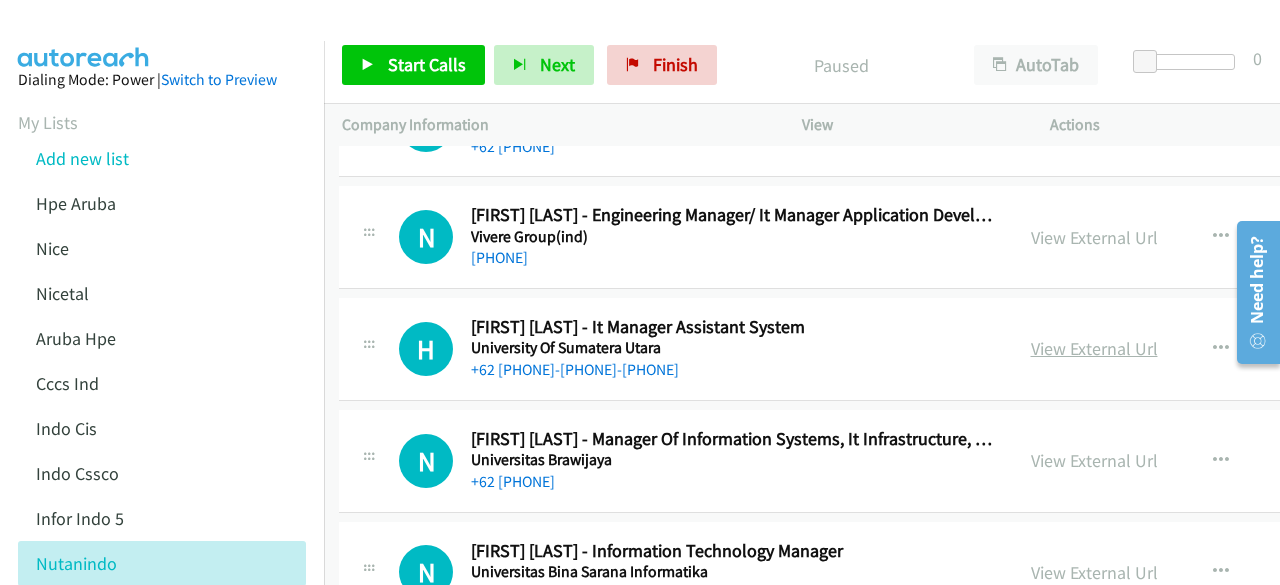 click on "View External Url" at bounding box center [1094, 348] 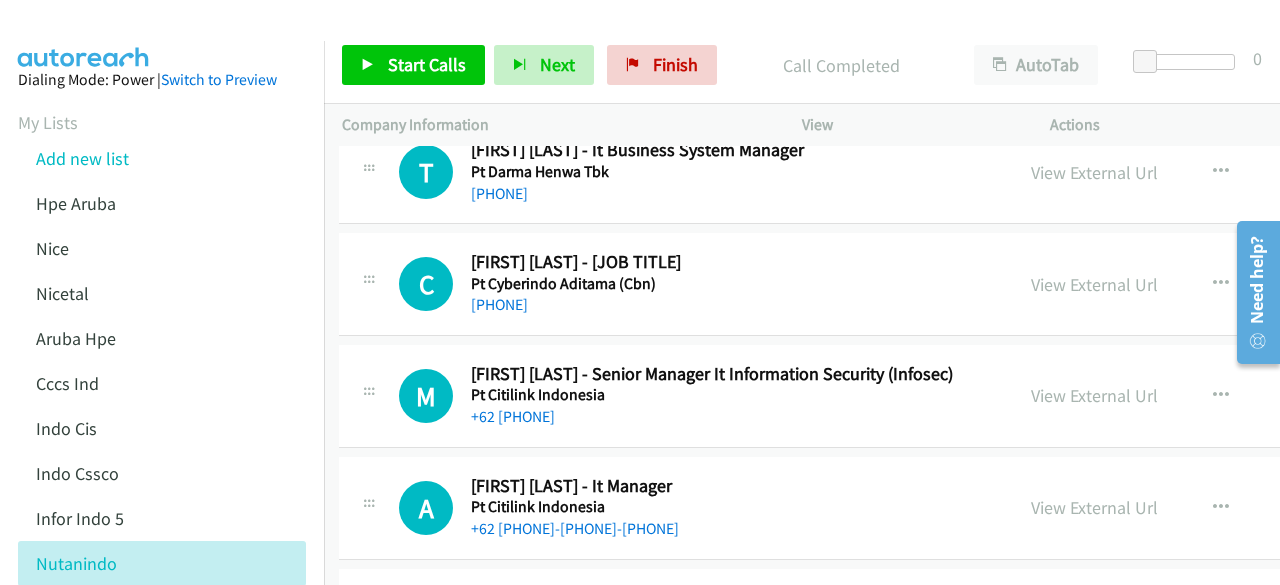 scroll, scrollTop: 16186, scrollLeft: 3, axis: both 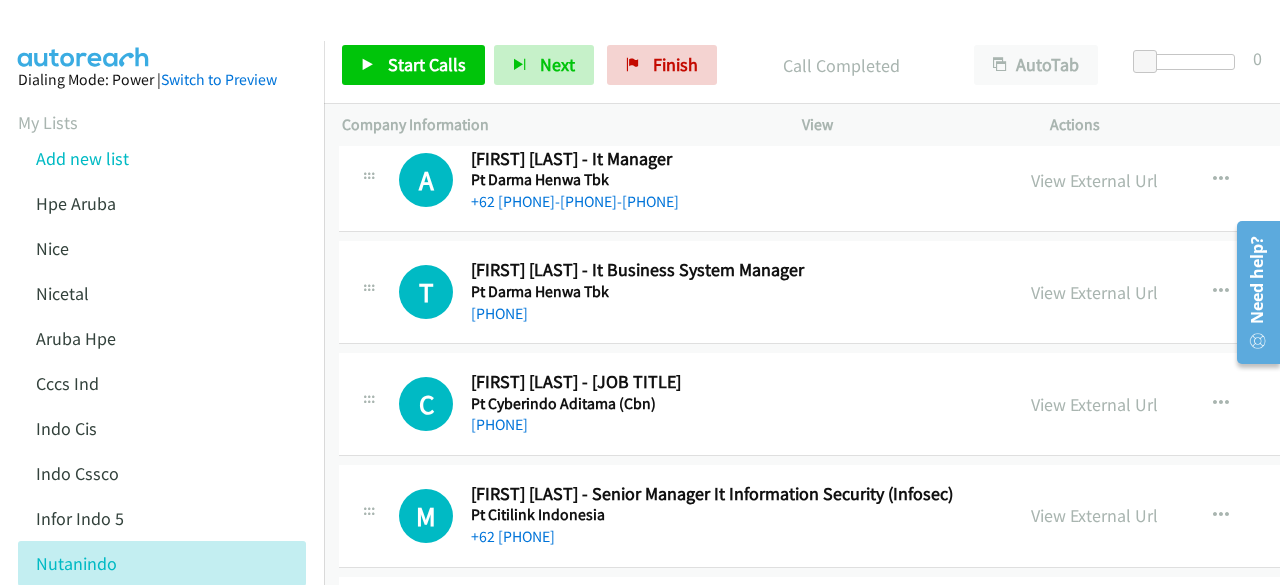 click on "[FIRST] [LAST], Cisa - Group Wide Internal It Auditor Senior Manager, Asia/[CITY] [PHONE]" at bounding box center (976, 405) 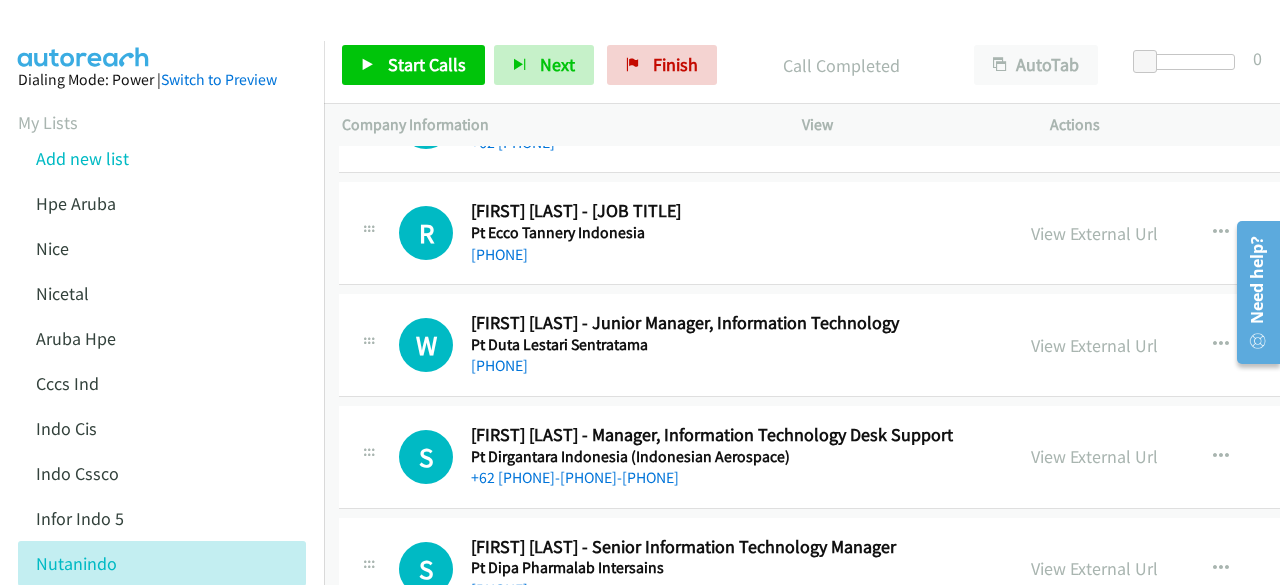 scroll, scrollTop: 15575, scrollLeft: 3, axis: both 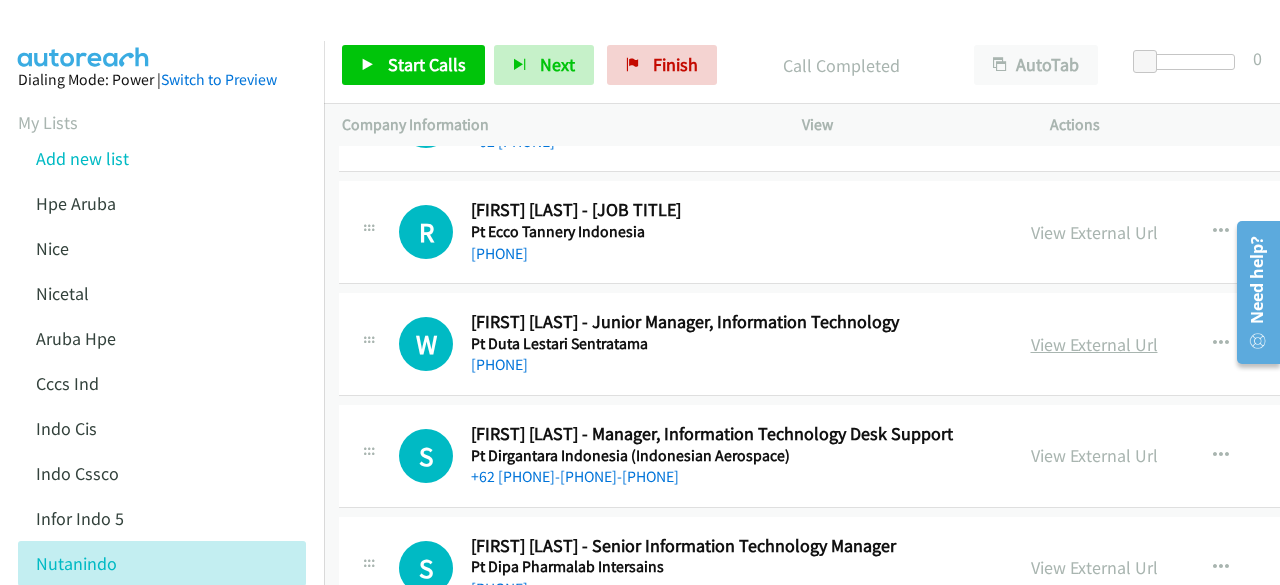 click on "View External Url" at bounding box center (1094, 344) 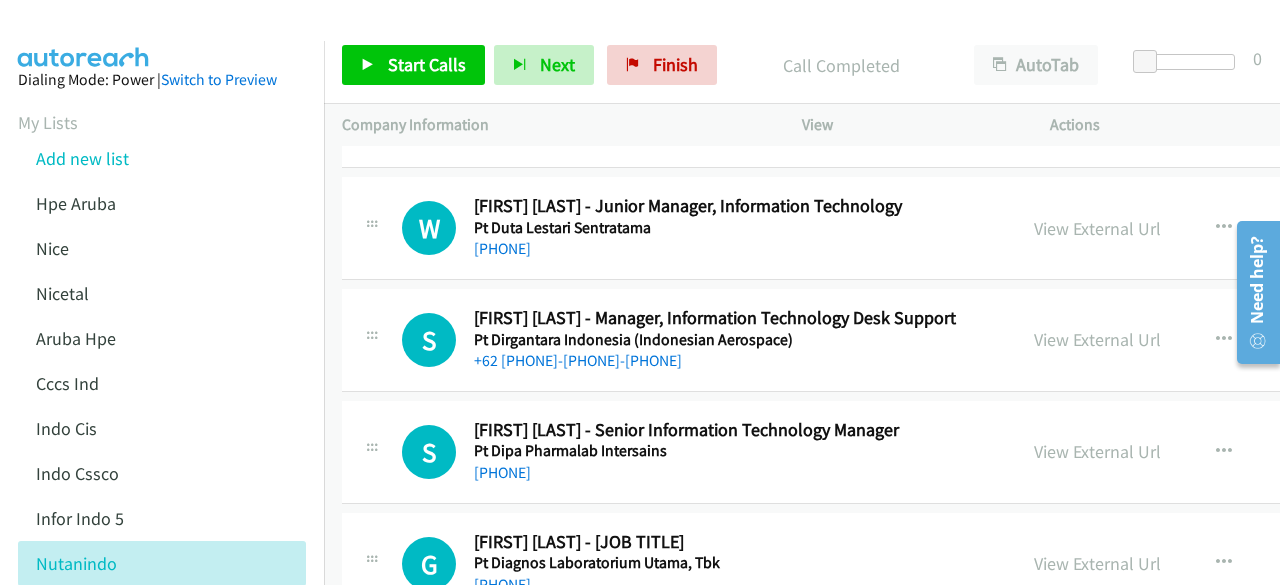 scroll, scrollTop: 15693, scrollLeft: 0, axis: vertical 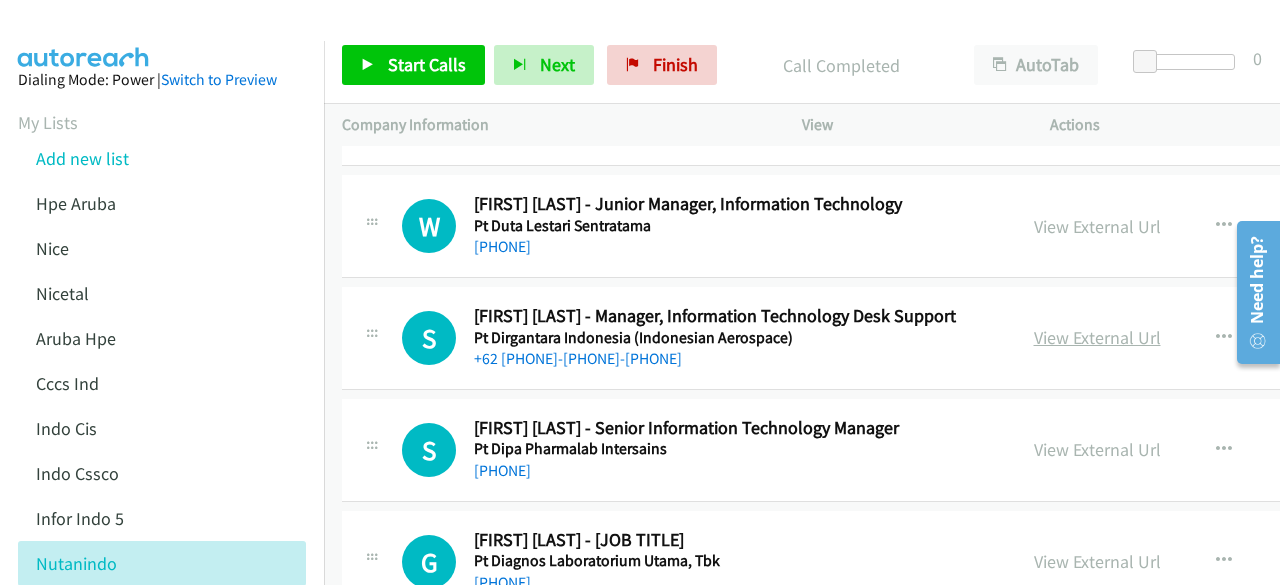 click on "View External Url" at bounding box center (1097, 337) 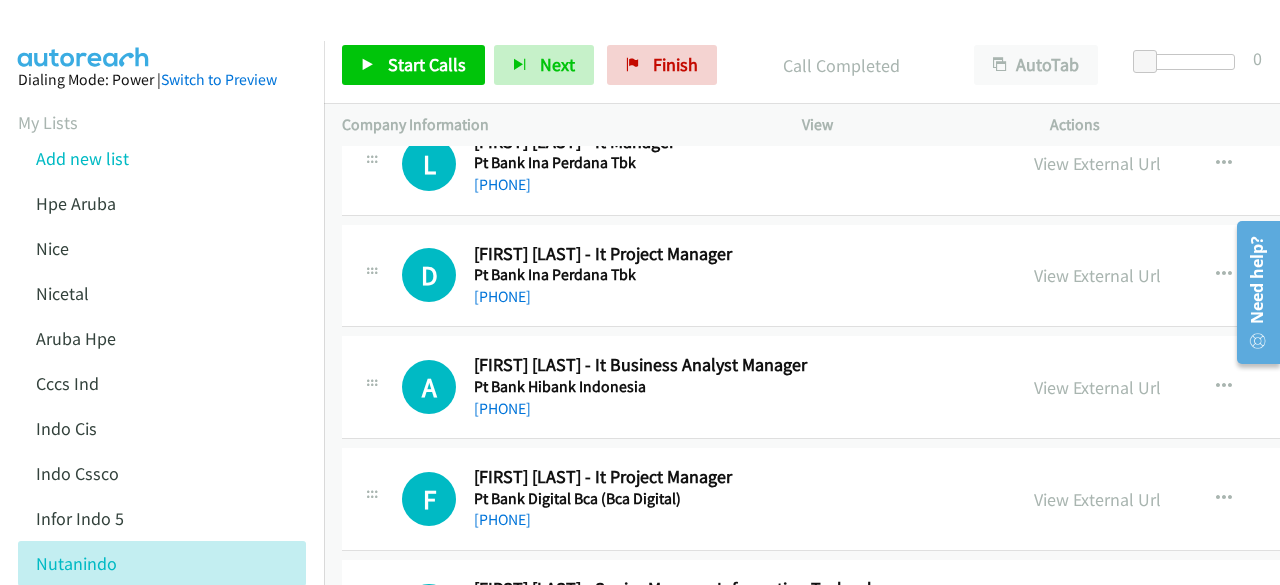 scroll, scrollTop: 18439, scrollLeft: 0, axis: vertical 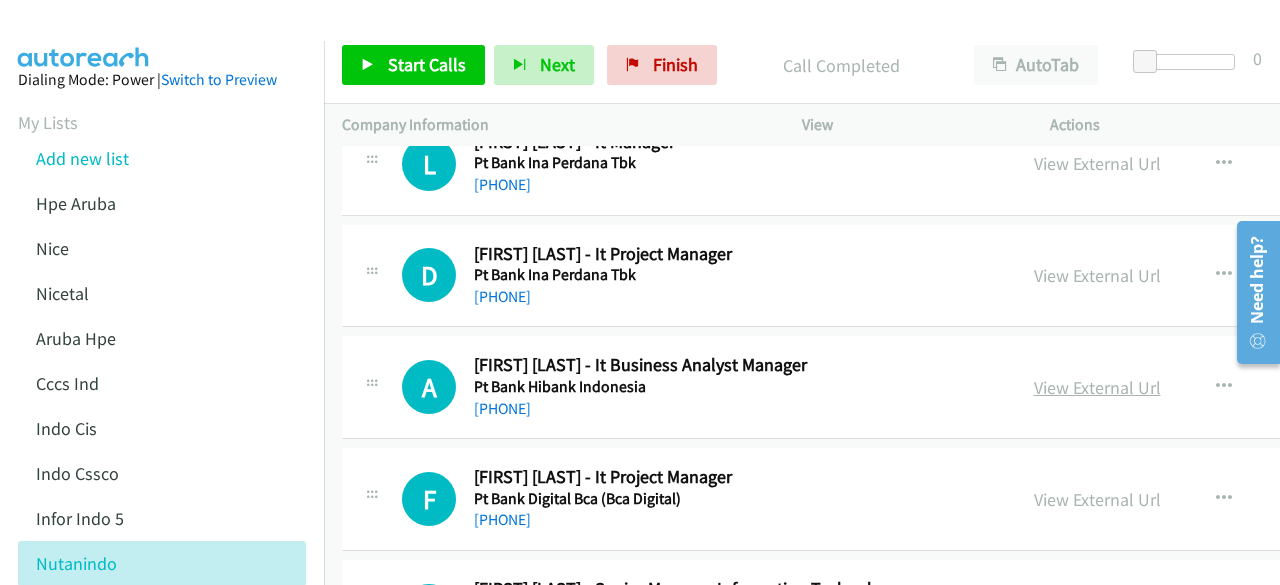 click on "View External Url" at bounding box center [1097, 387] 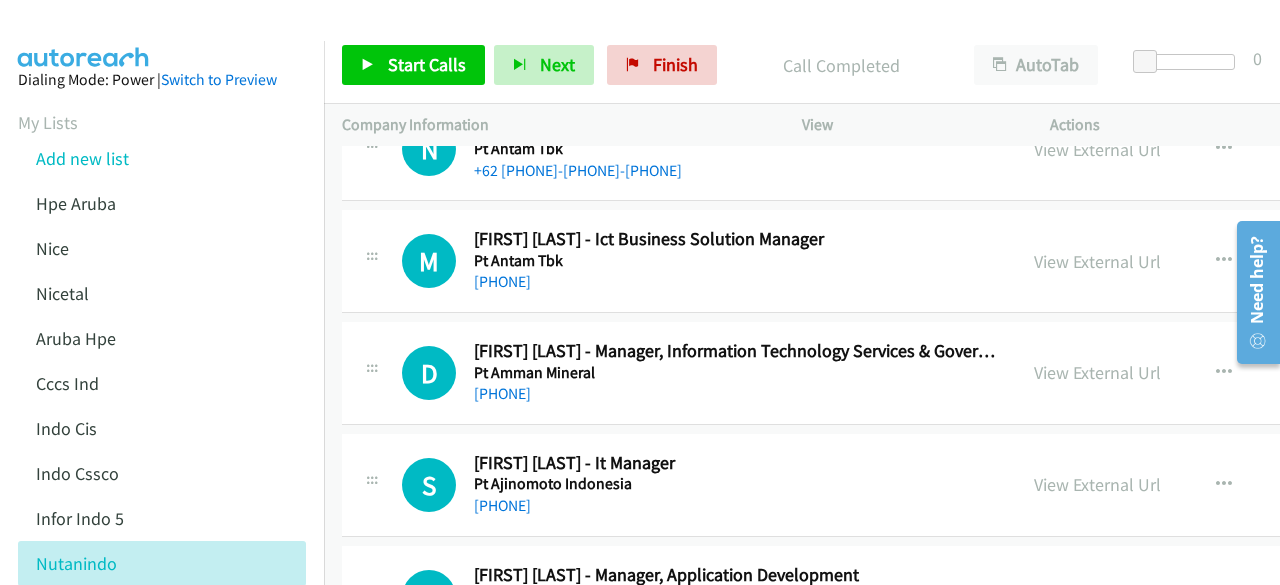scroll, scrollTop: 22303, scrollLeft: 0, axis: vertical 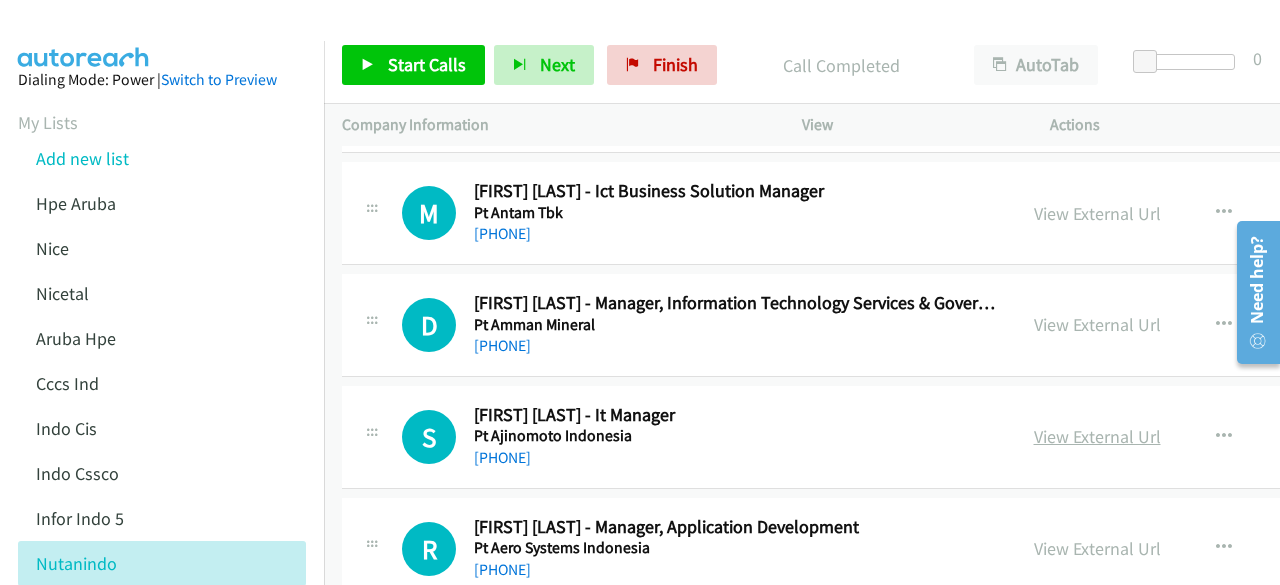 click on "View External Url" at bounding box center (1097, 436) 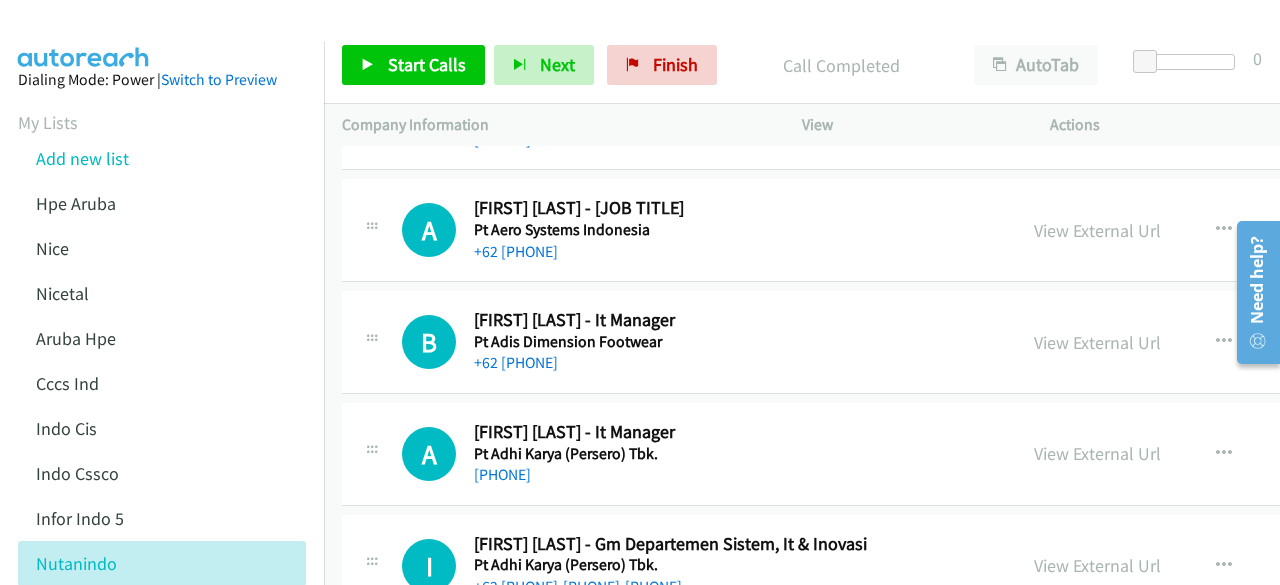 scroll, scrollTop: 22735, scrollLeft: 0, axis: vertical 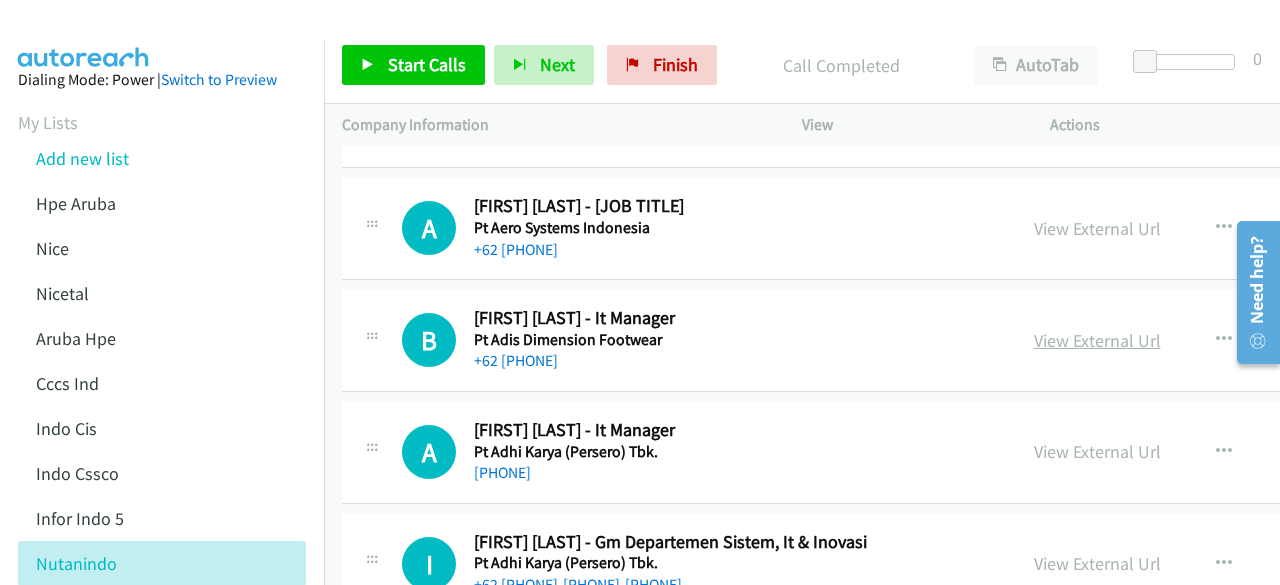 click on "View External Url" at bounding box center (1097, 340) 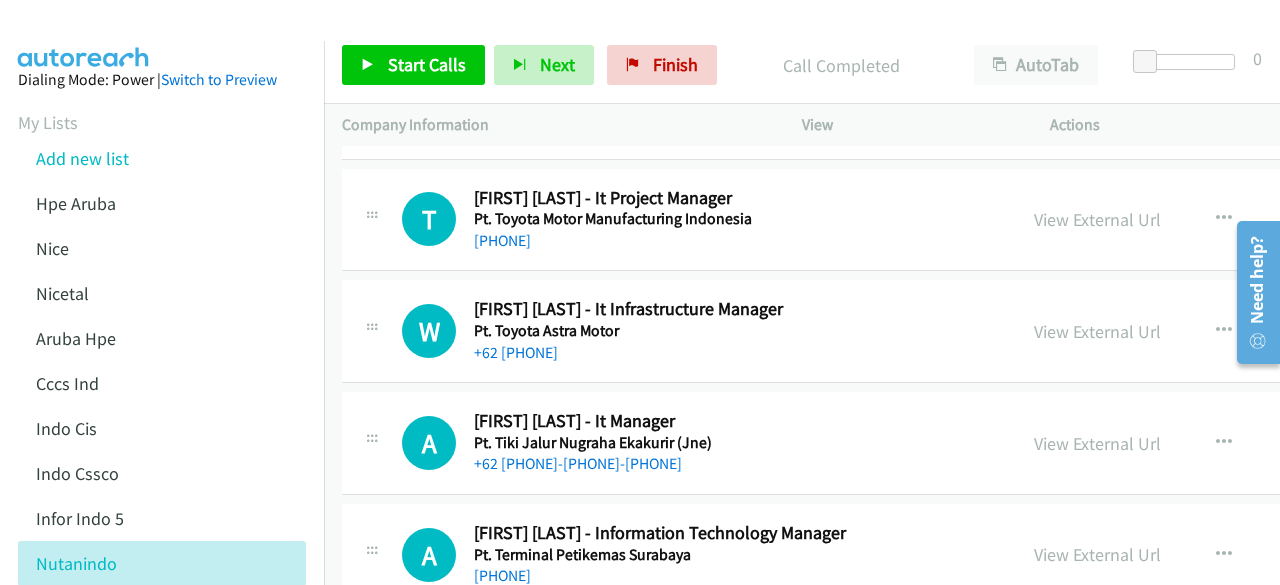 scroll, scrollTop: 23863, scrollLeft: 0, axis: vertical 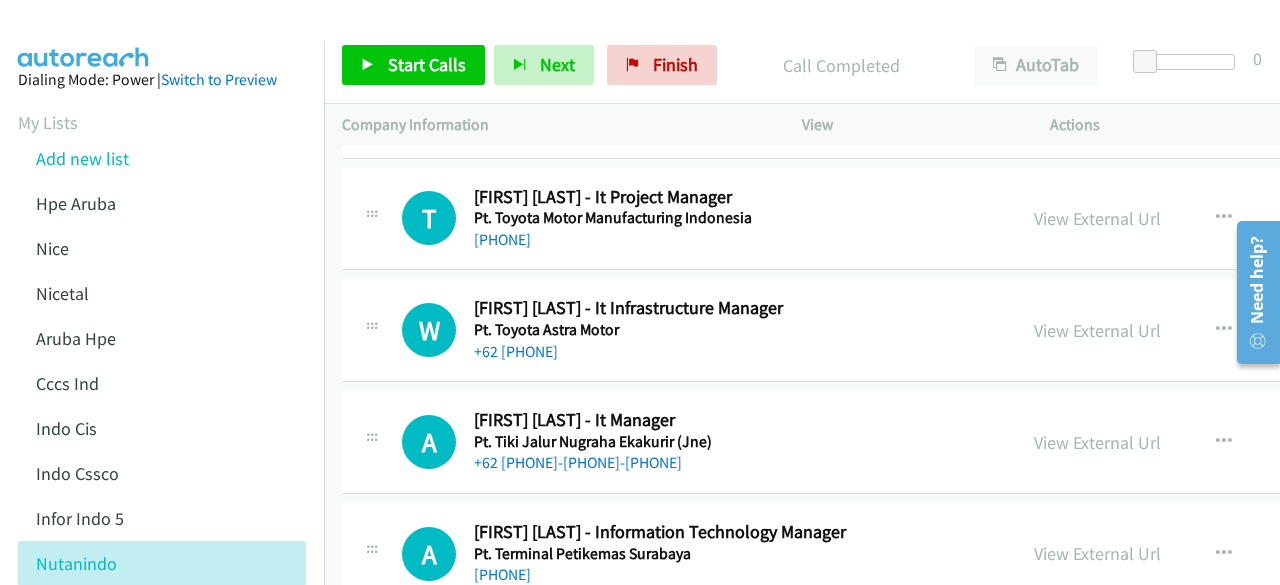 click on "View External Url" at bounding box center (1097, 442) 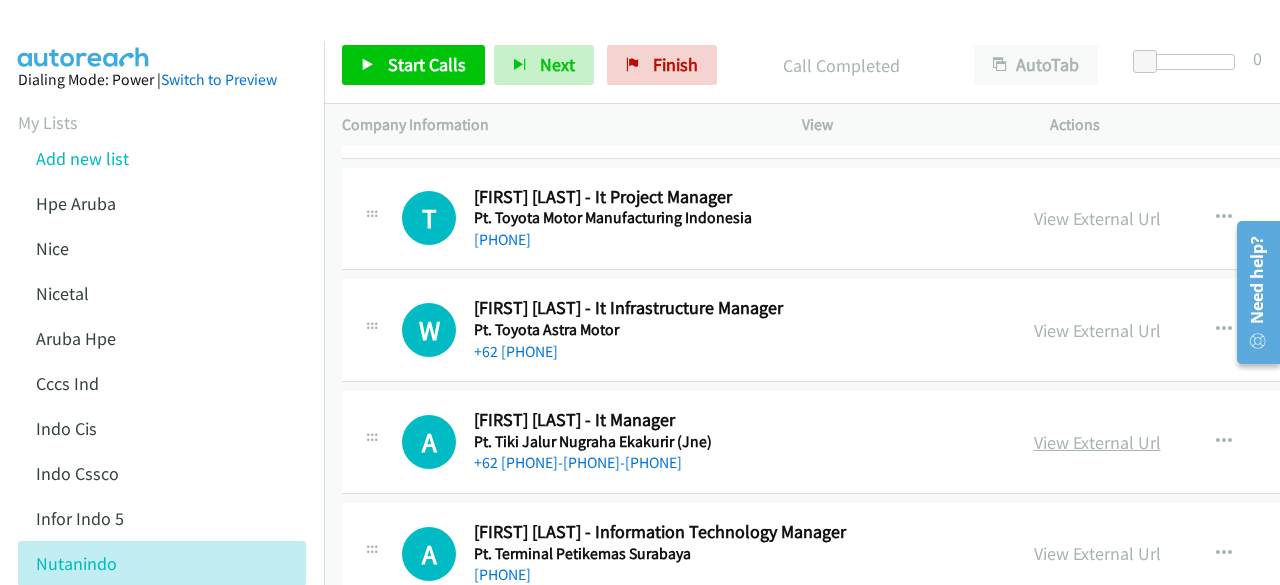 click on "View External Url" at bounding box center (1097, 442) 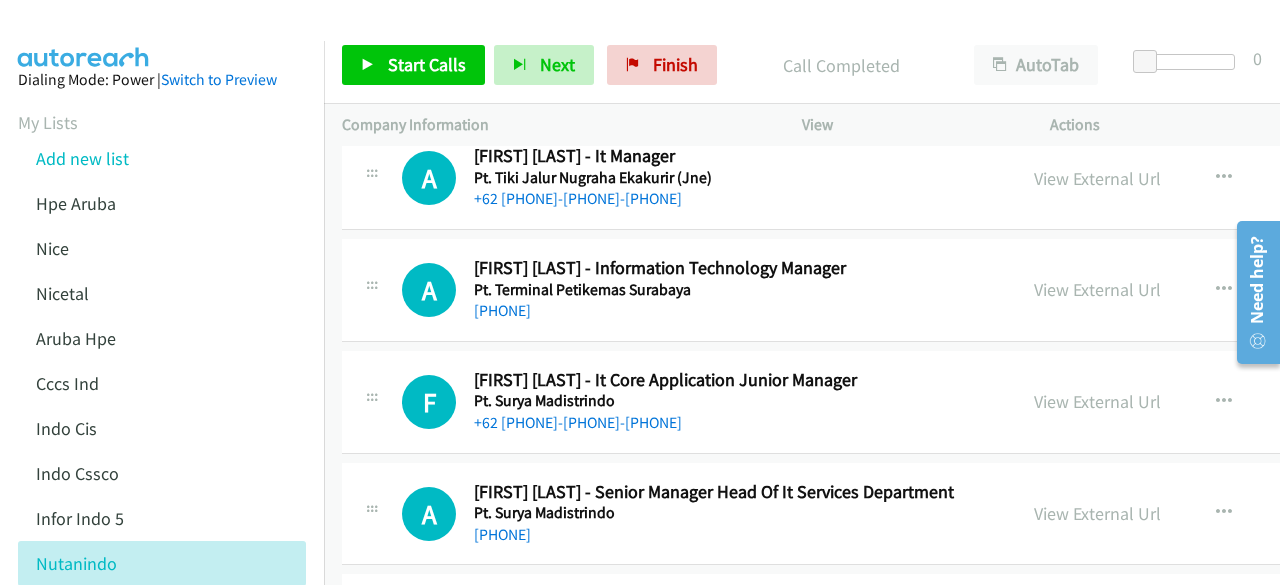 scroll, scrollTop: 24131, scrollLeft: 0, axis: vertical 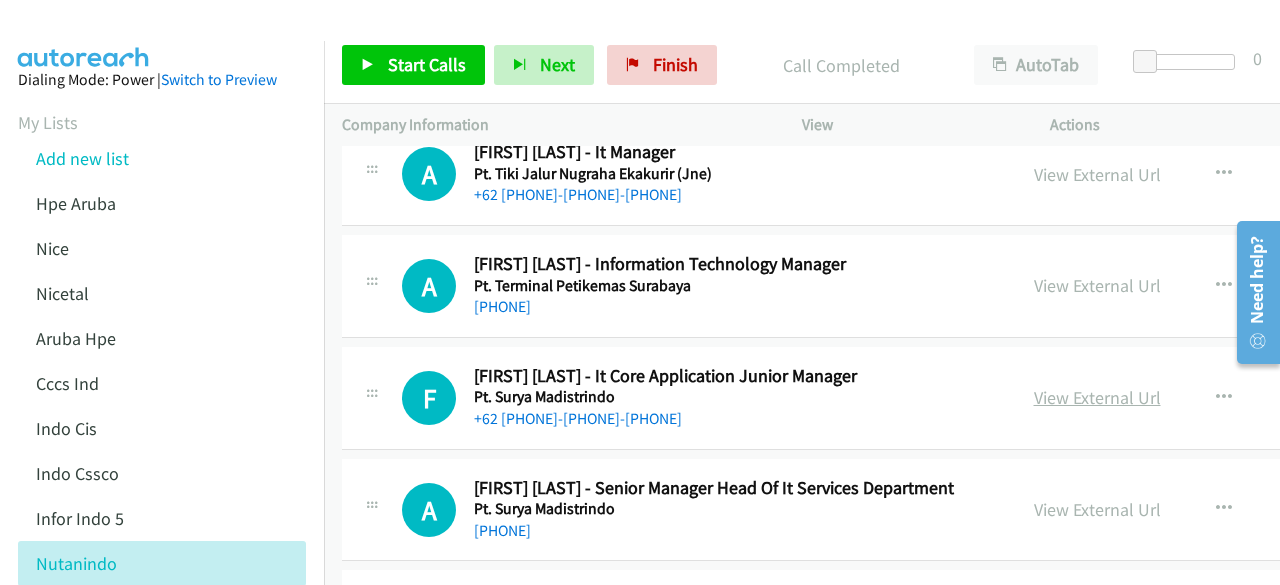 click on "View External Url" at bounding box center [1097, 397] 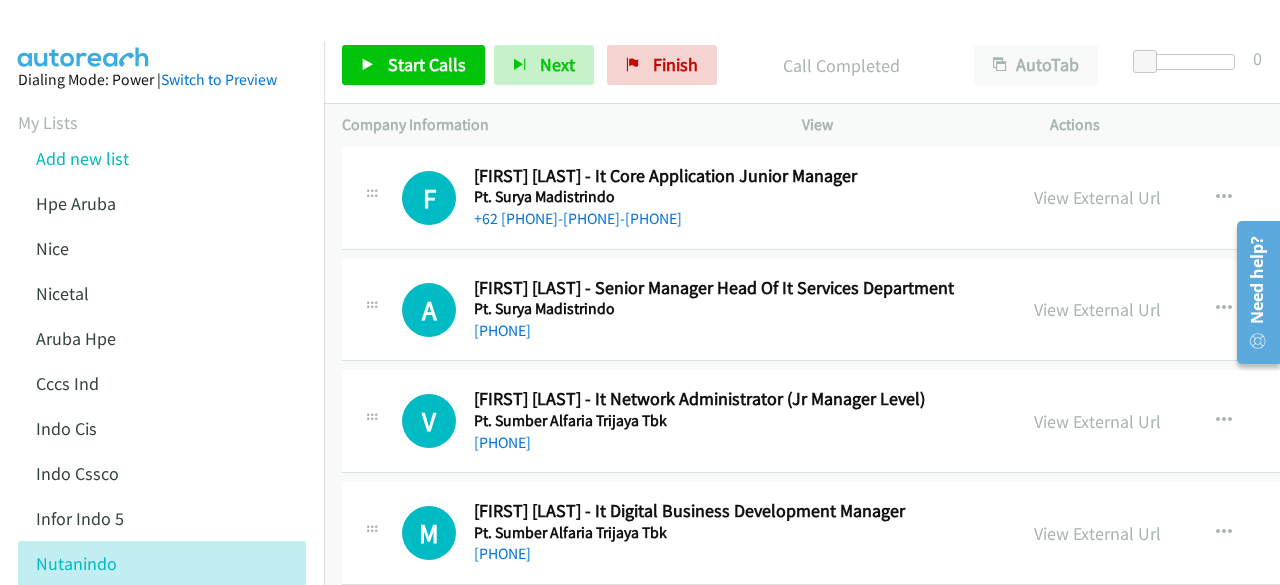 scroll, scrollTop: 24332, scrollLeft: 0, axis: vertical 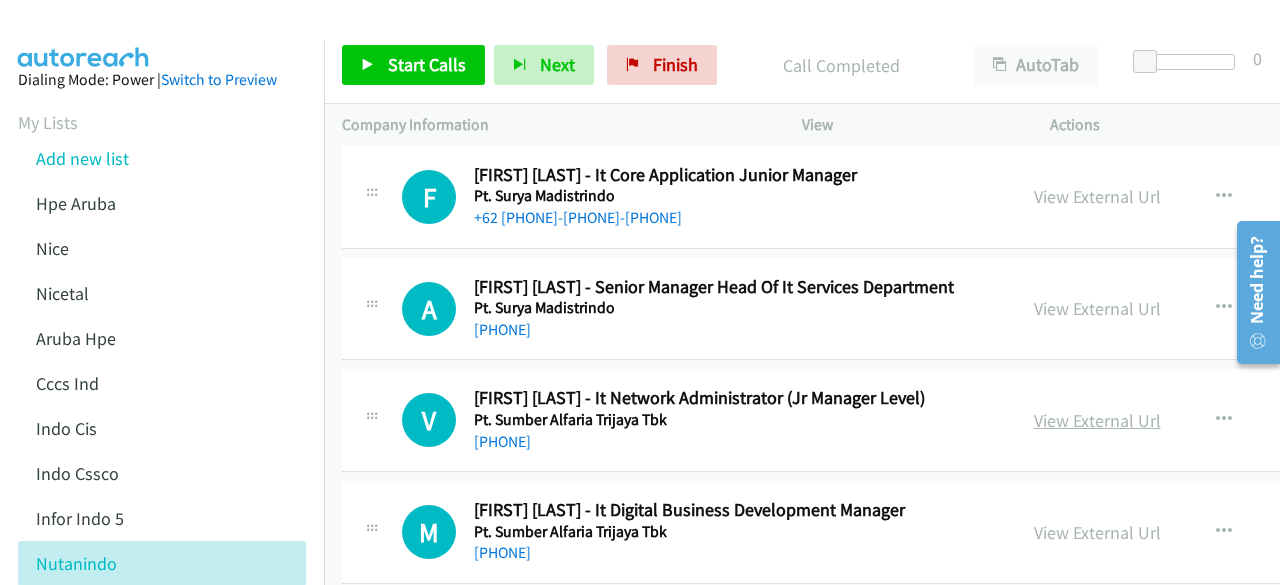 click on "View External Url" at bounding box center (1097, 420) 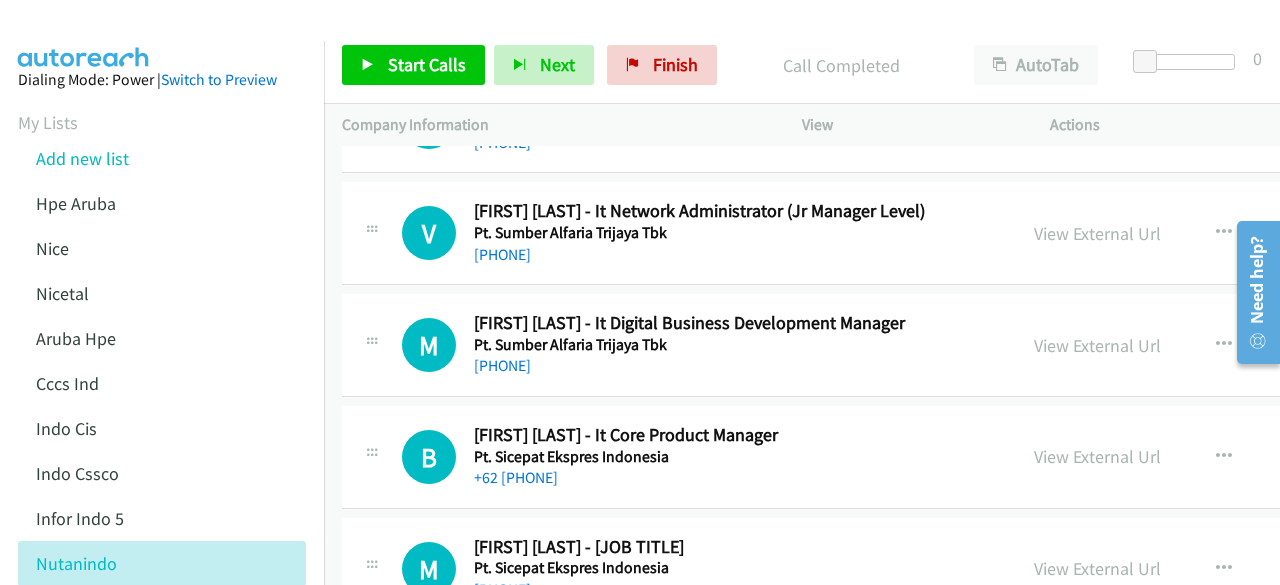 scroll, scrollTop: 24521, scrollLeft: 0, axis: vertical 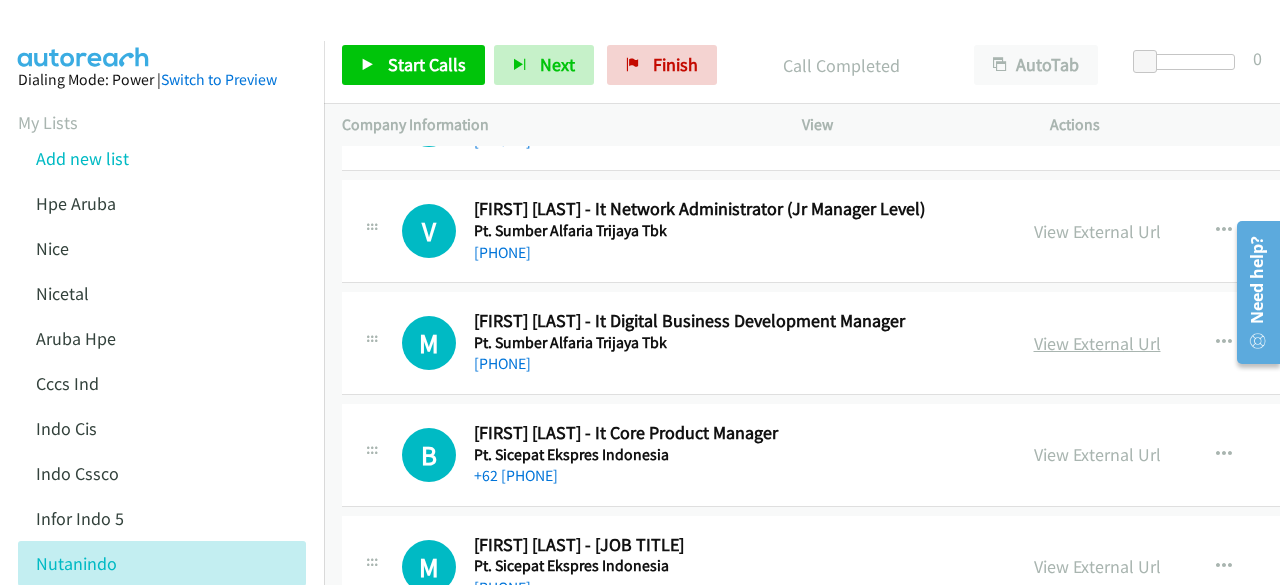 click on "View External Url" at bounding box center (1097, 343) 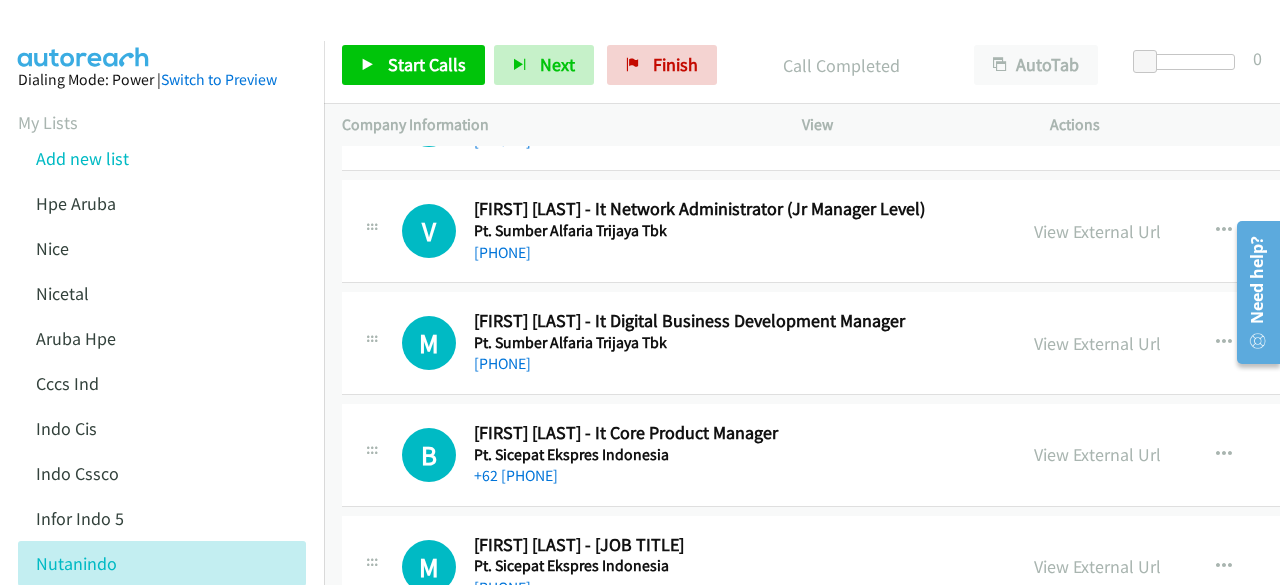 scroll, scrollTop: 24629, scrollLeft: 0, axis: vertical 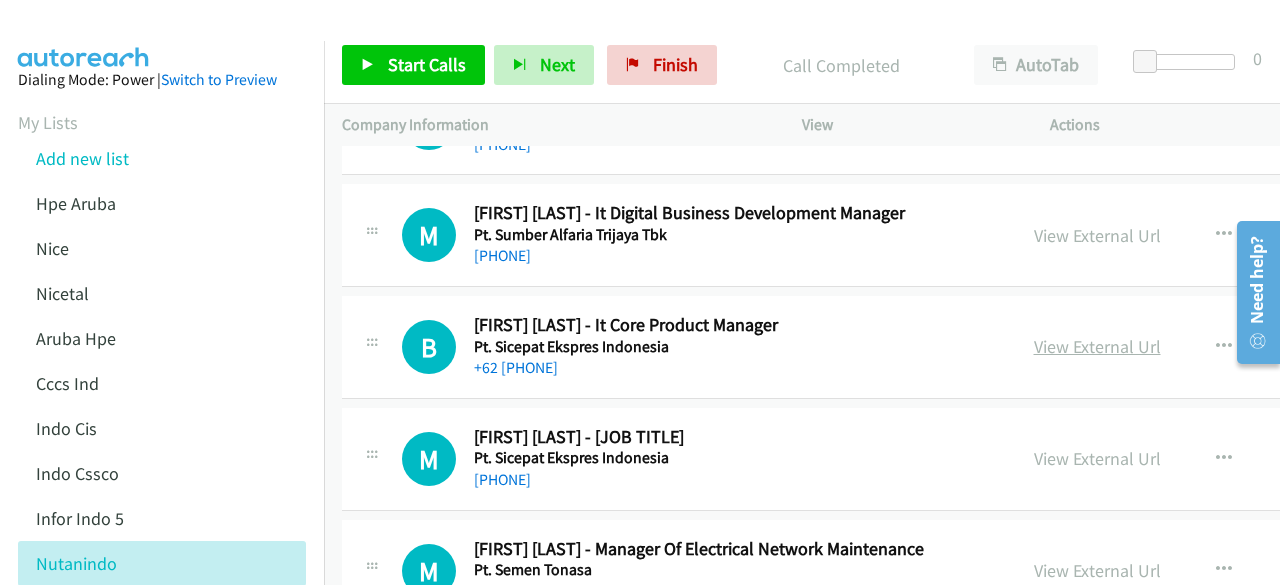 click on "View External Url" at bounding box center (1097, 346) 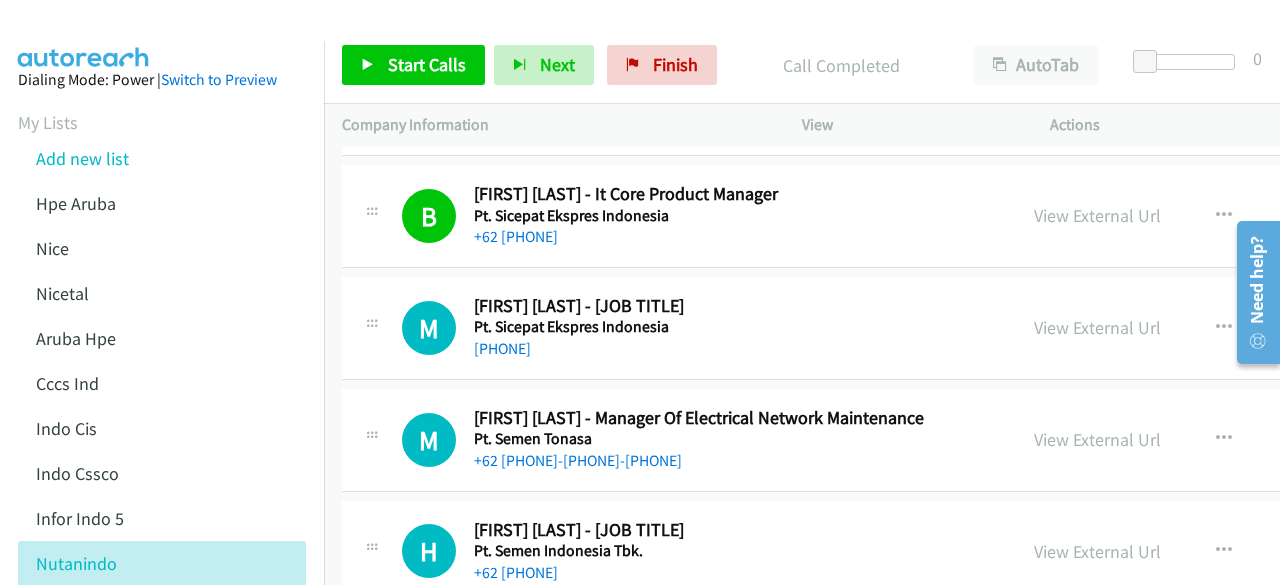scroll, scrollTop: 24766, scrollLeft: 0, axis: vertical 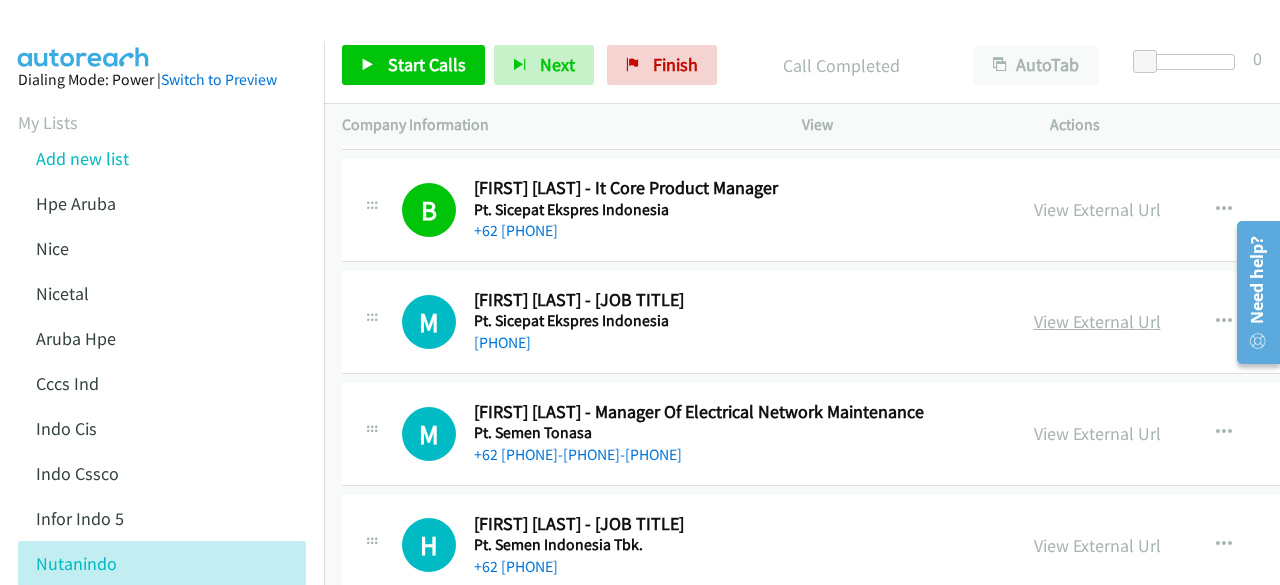 click on "View External Url" at bounding box center [1097, 321] 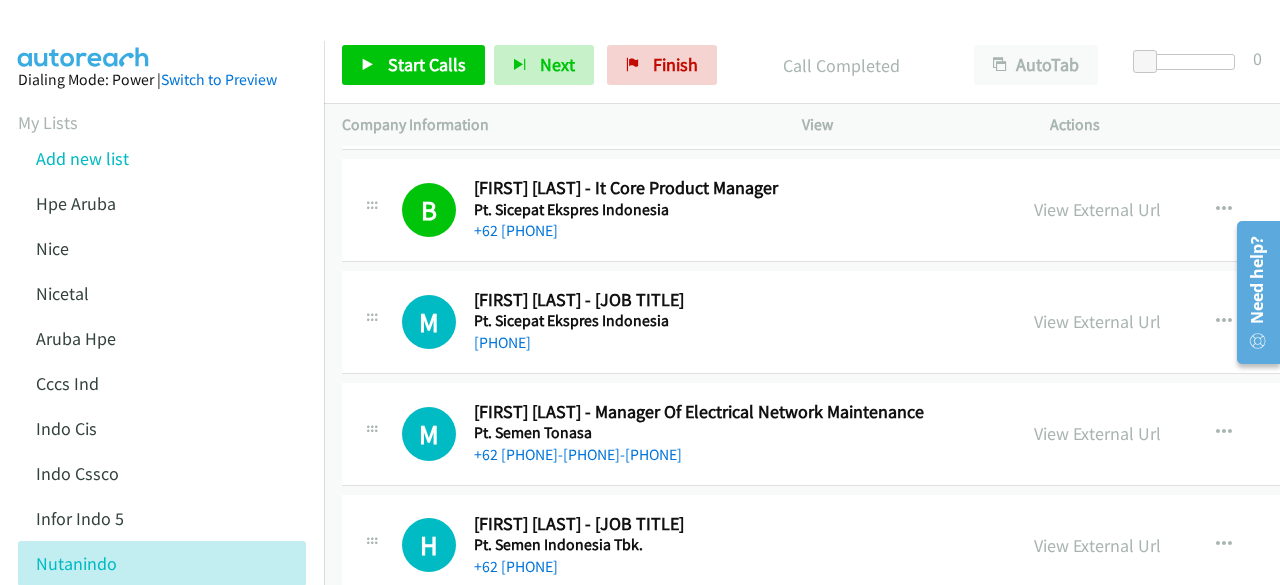 scroll, scrollTop: 24878, scrollLeft: 0, axis: vertical 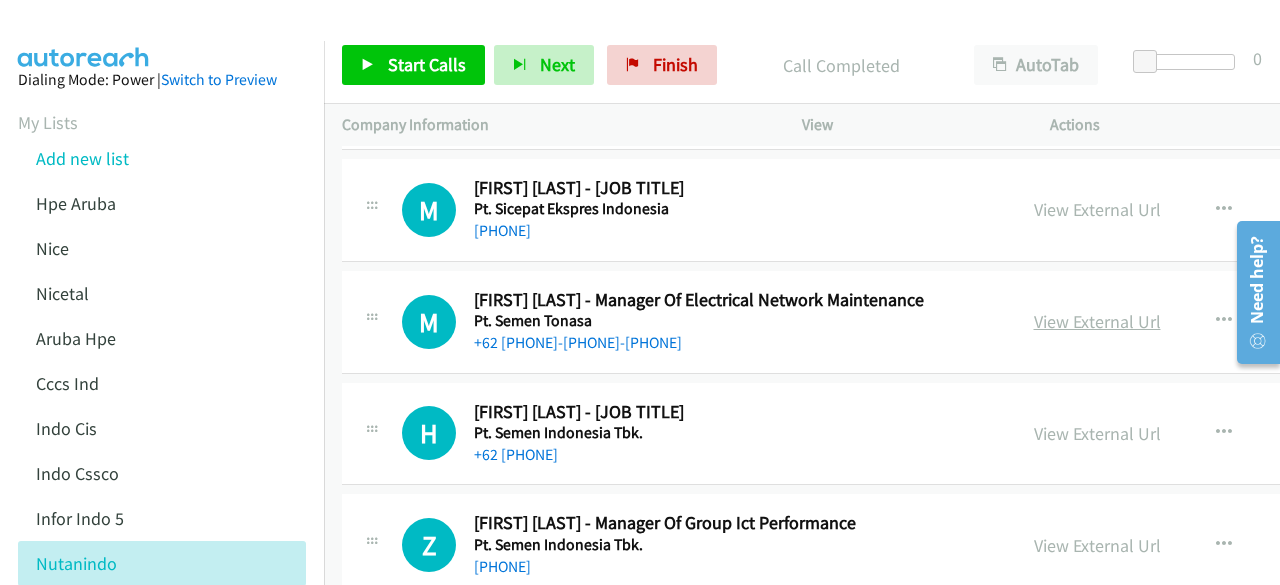 click on "View External Url" at bounding box center [1097, 321] 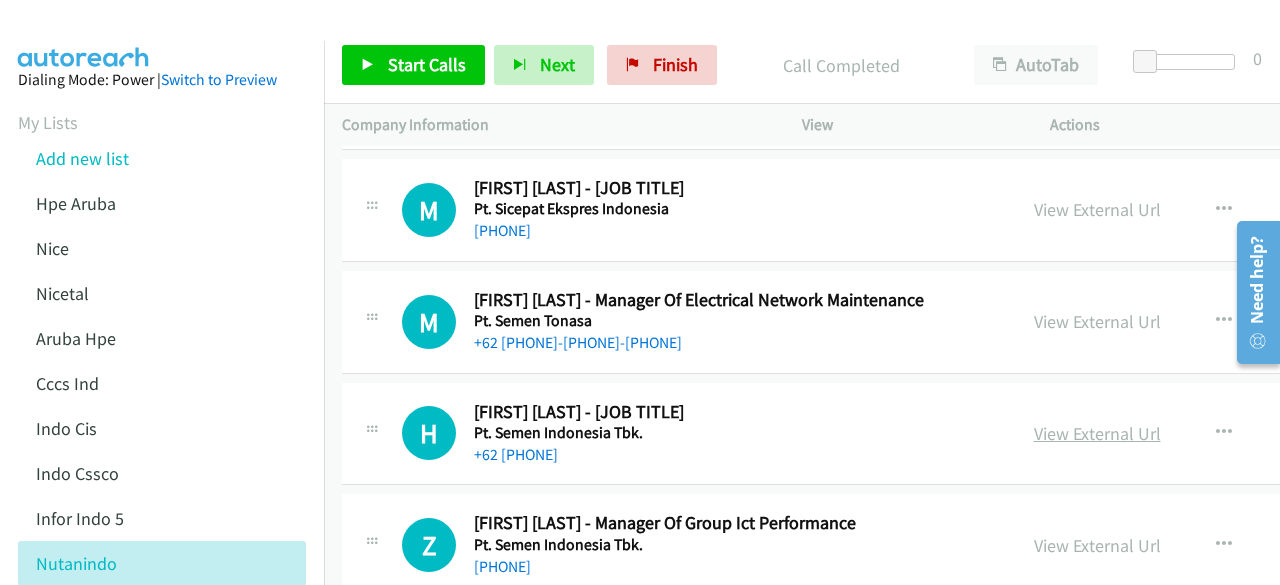 click on "View External Url" at bounding box center [1097, 433] 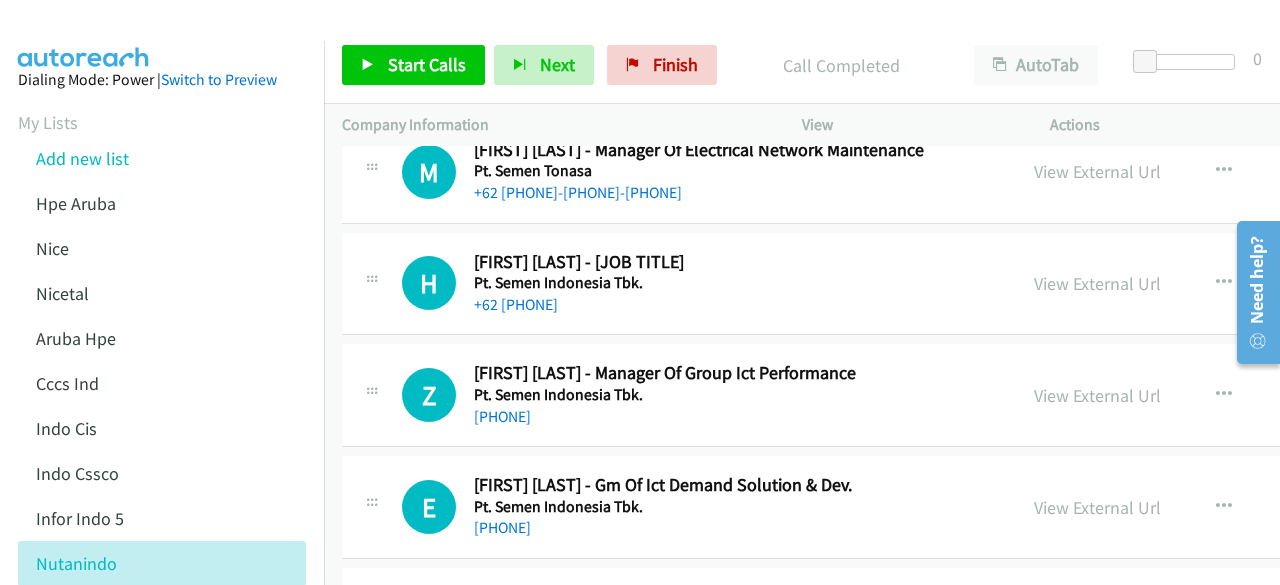 scroll, scrollTop: 25031, scrollLeft: 0, axis: vertical 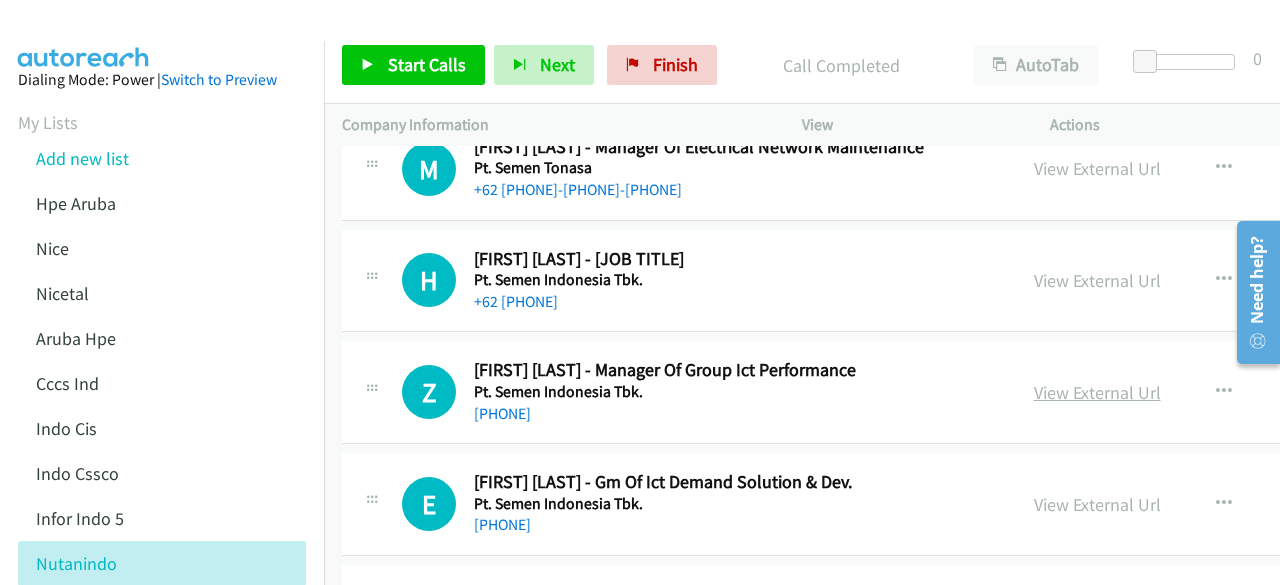 click on "View External Url" at bounding box center [1097, 392] 